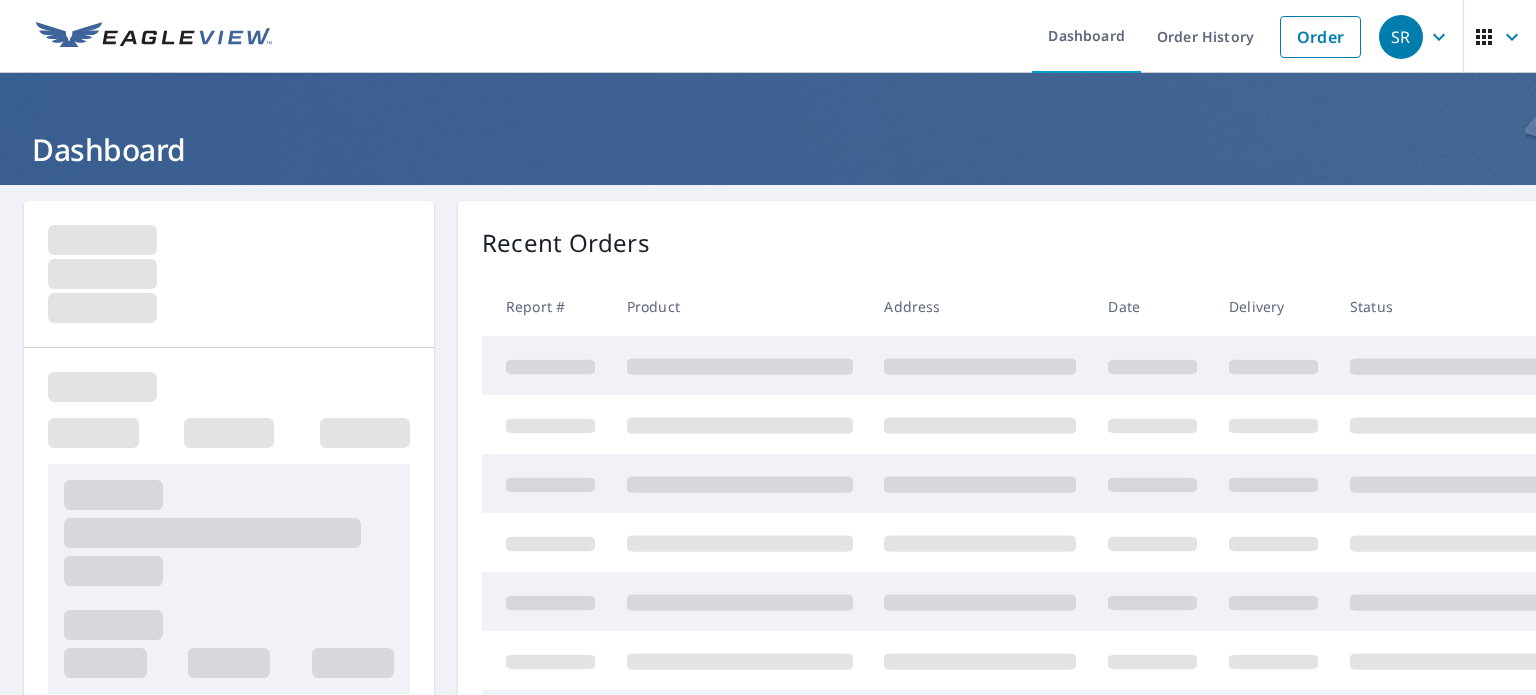 scroll, scrollTop: 0, scrollLeft: 0, axis: both 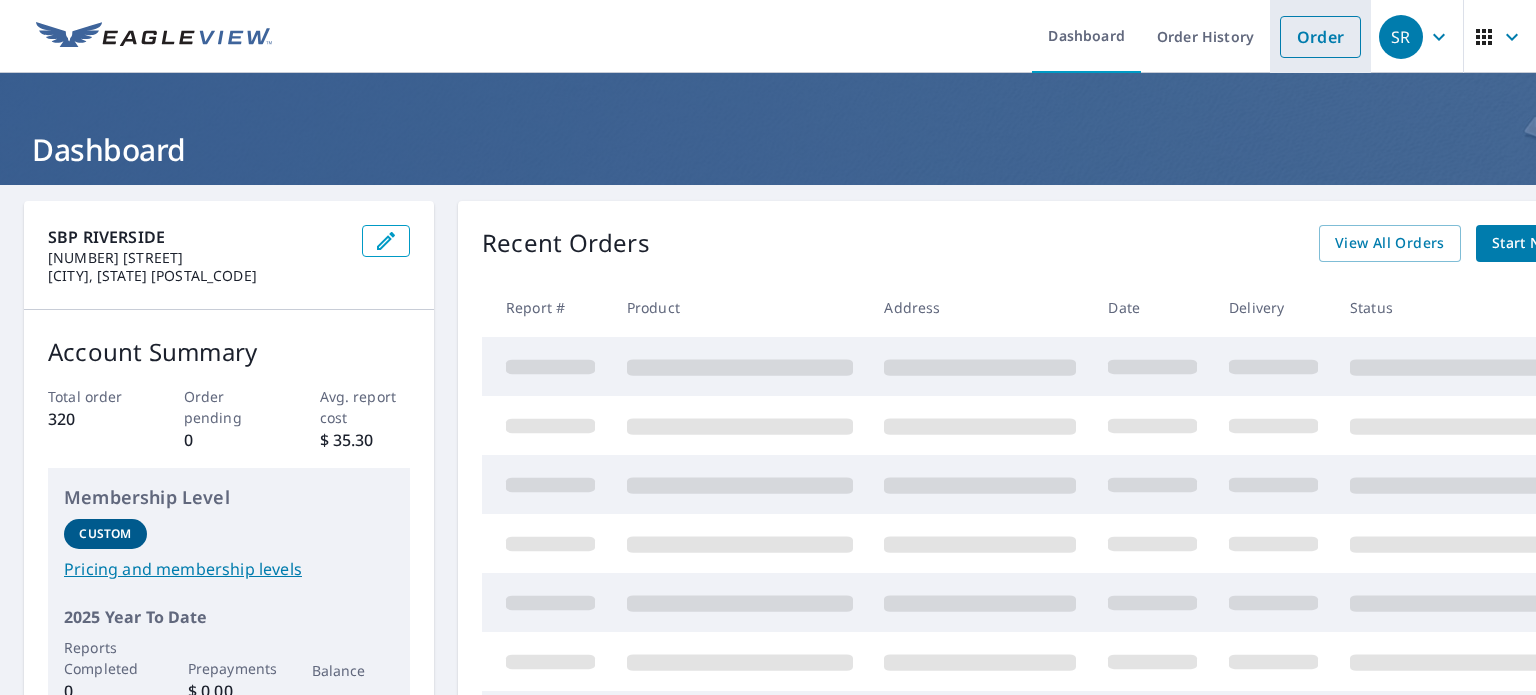 click on "Order" at bounding box center (1320, 37) 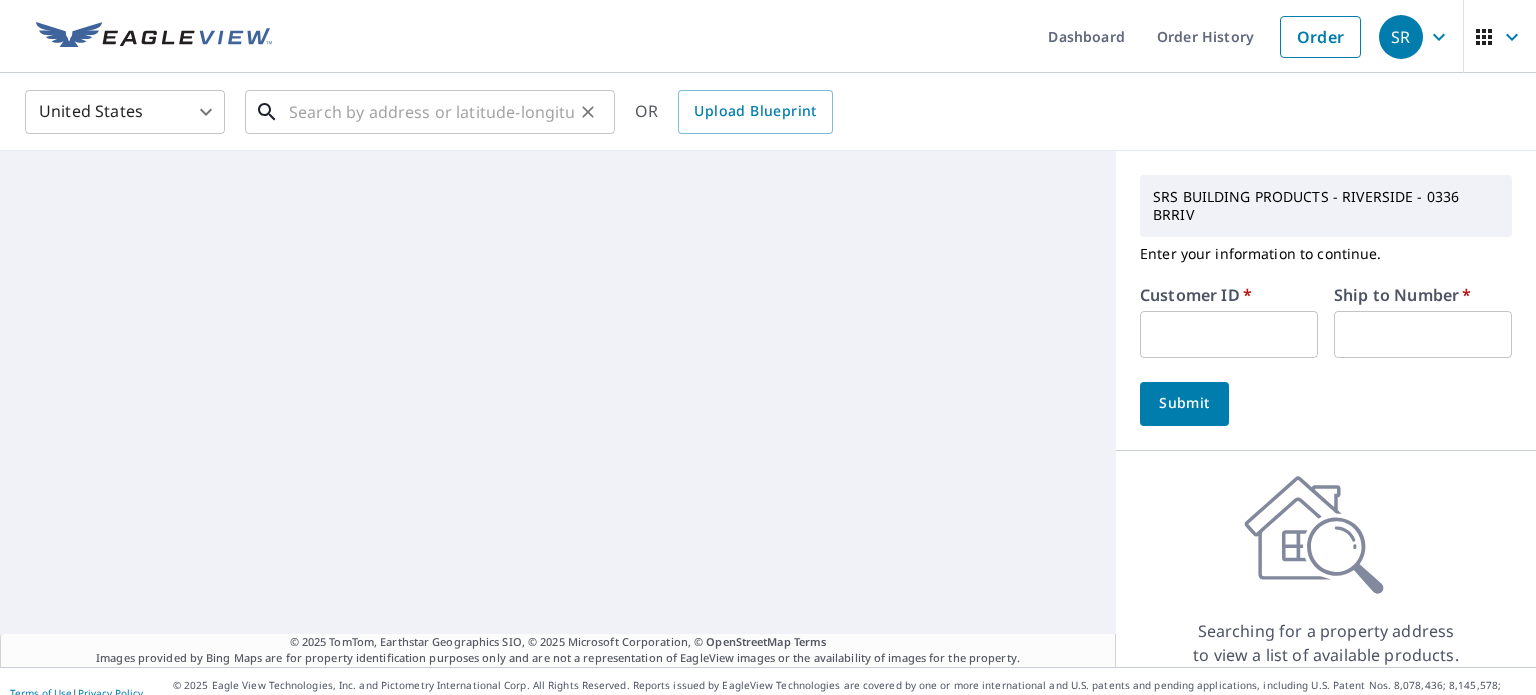 click at bounding box center [431, 112] 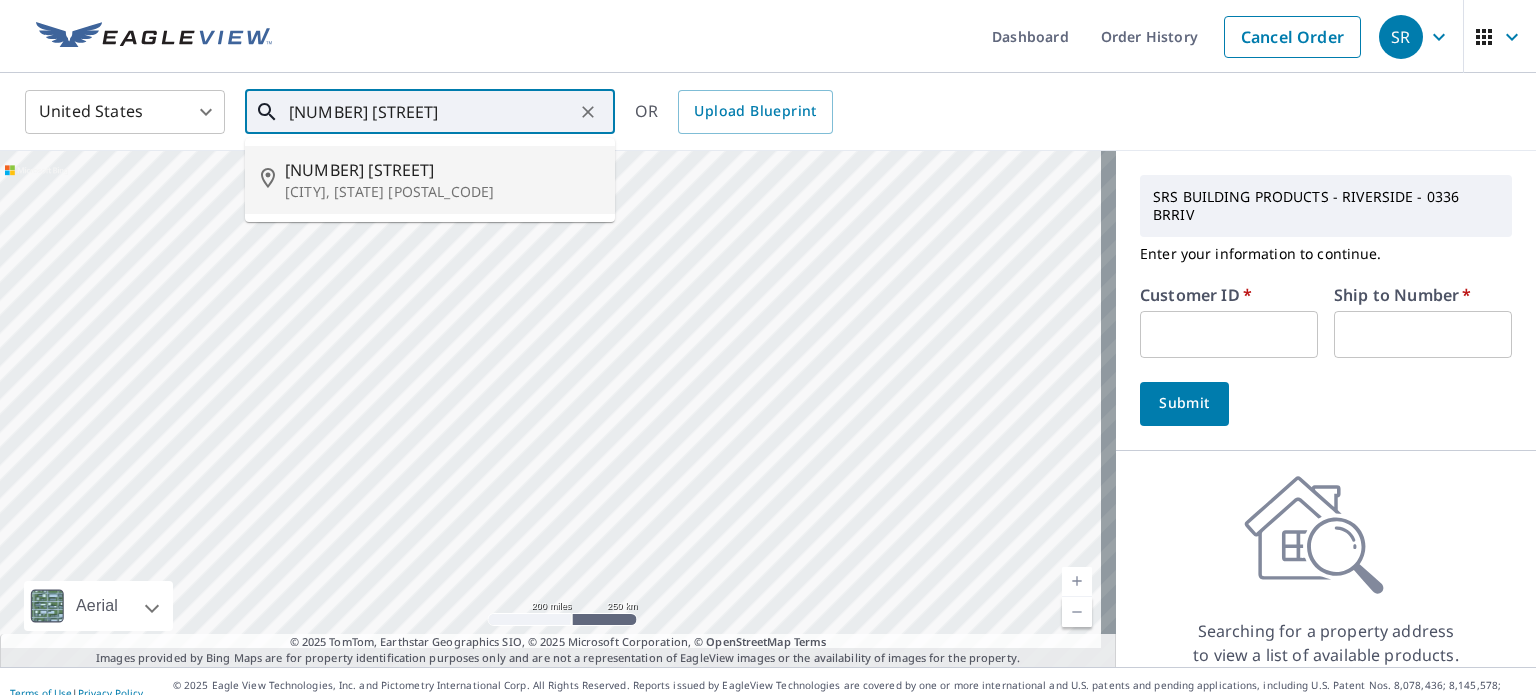 click on "[CITY], [STATE] [POSTAL_CODE]" at bounding box center (442, 192) 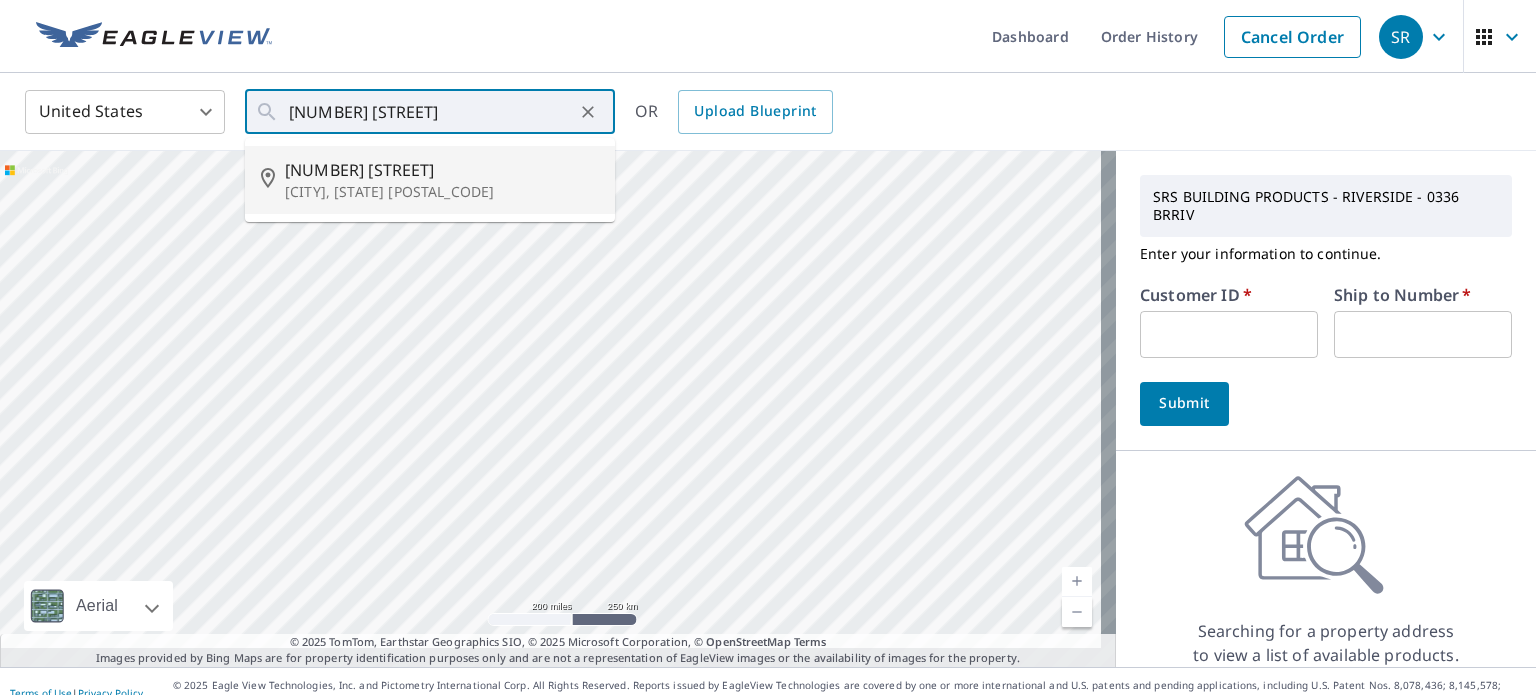 type on "[NUMBER] [STREET] [CITY], [STATE] [POSTAL_CODE]" 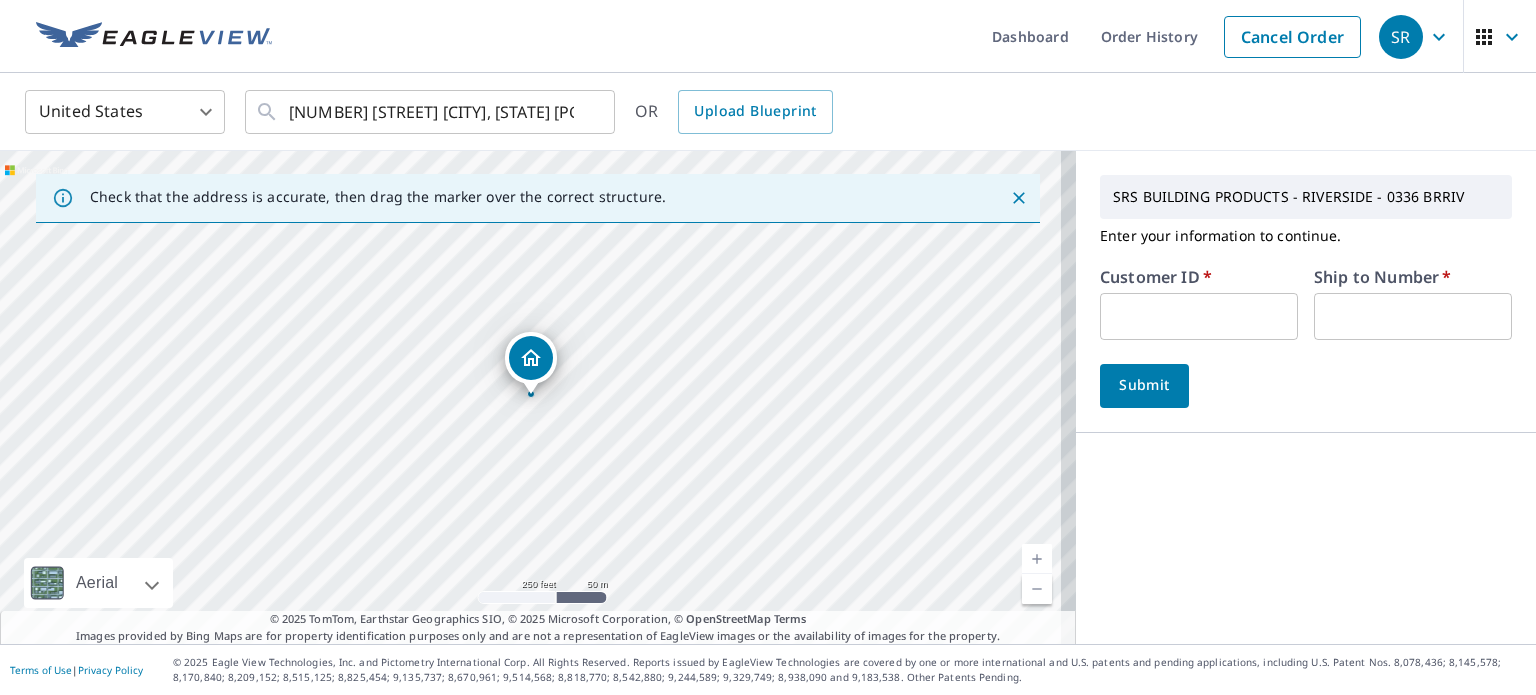 drag, startPoint x: 1184, startPoint y: 326, endPoint x: 1173, endPoint y: 322, distance: 11.7046995 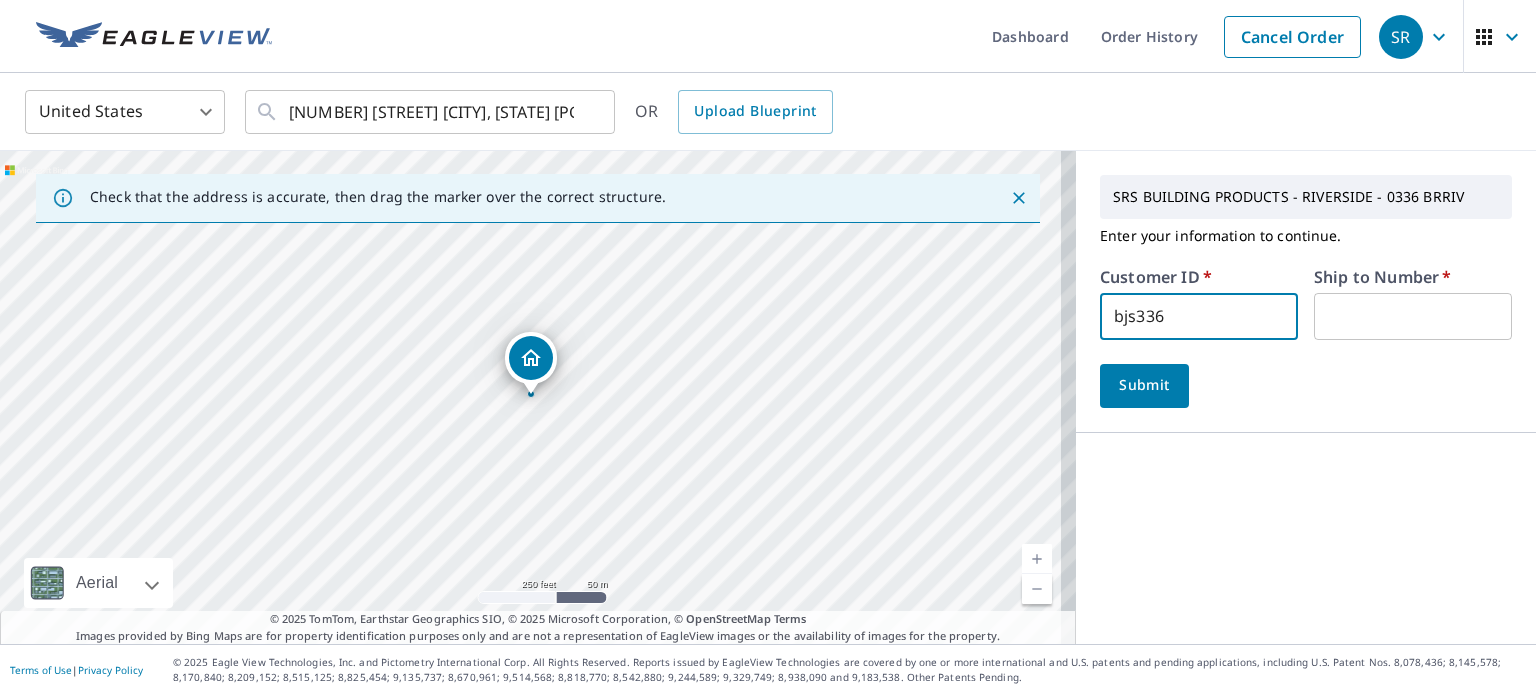 type on "bjs336" 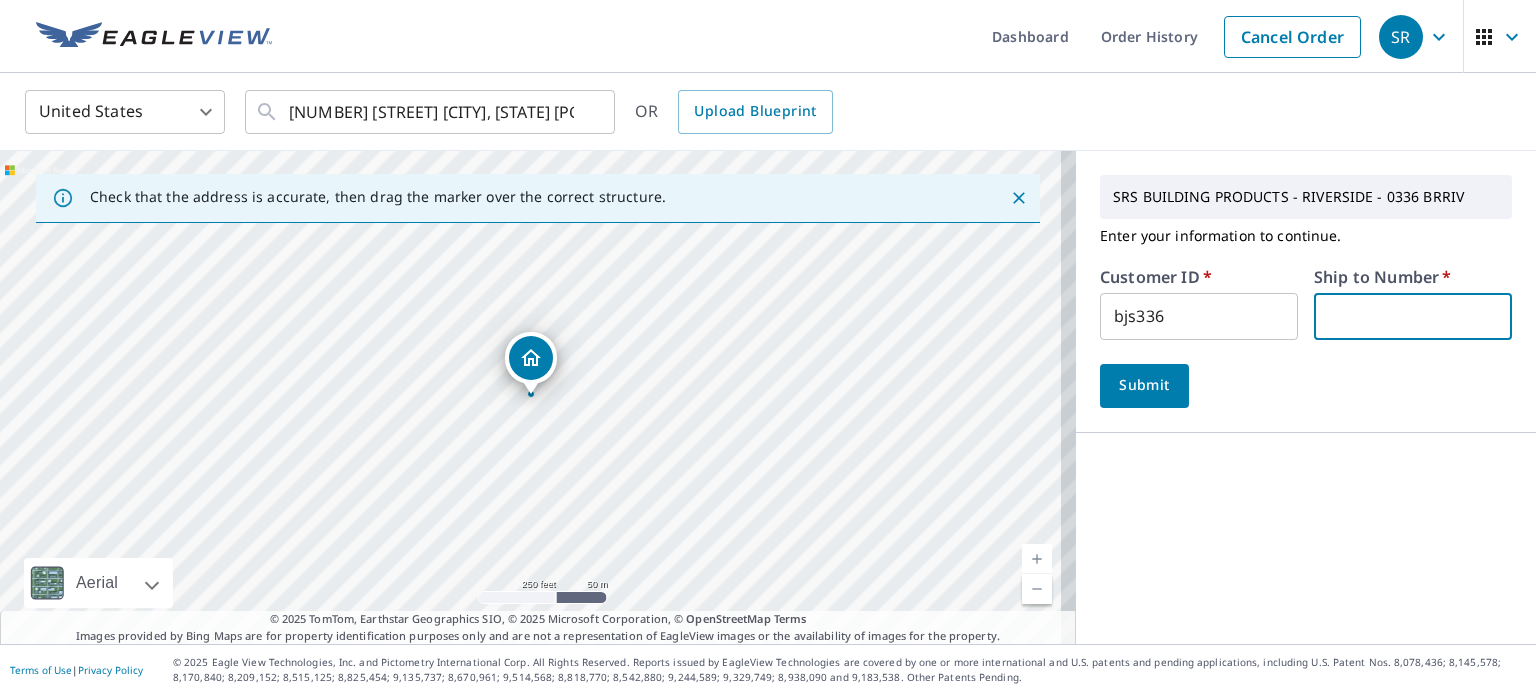 drag, startPoint x: 1355, startPoint y: 318, endPoint x: 1332, endPoint y: 309, distance: 24.698177 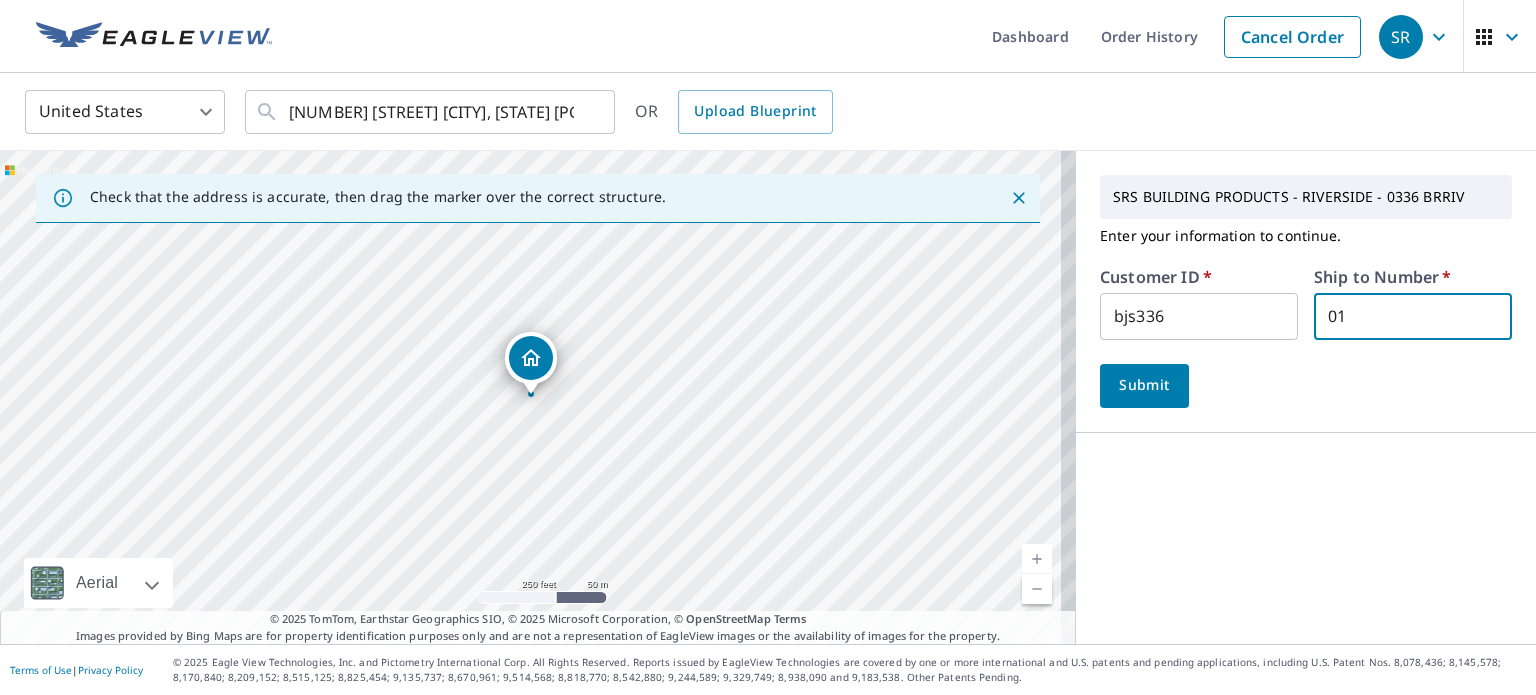 type on "01" 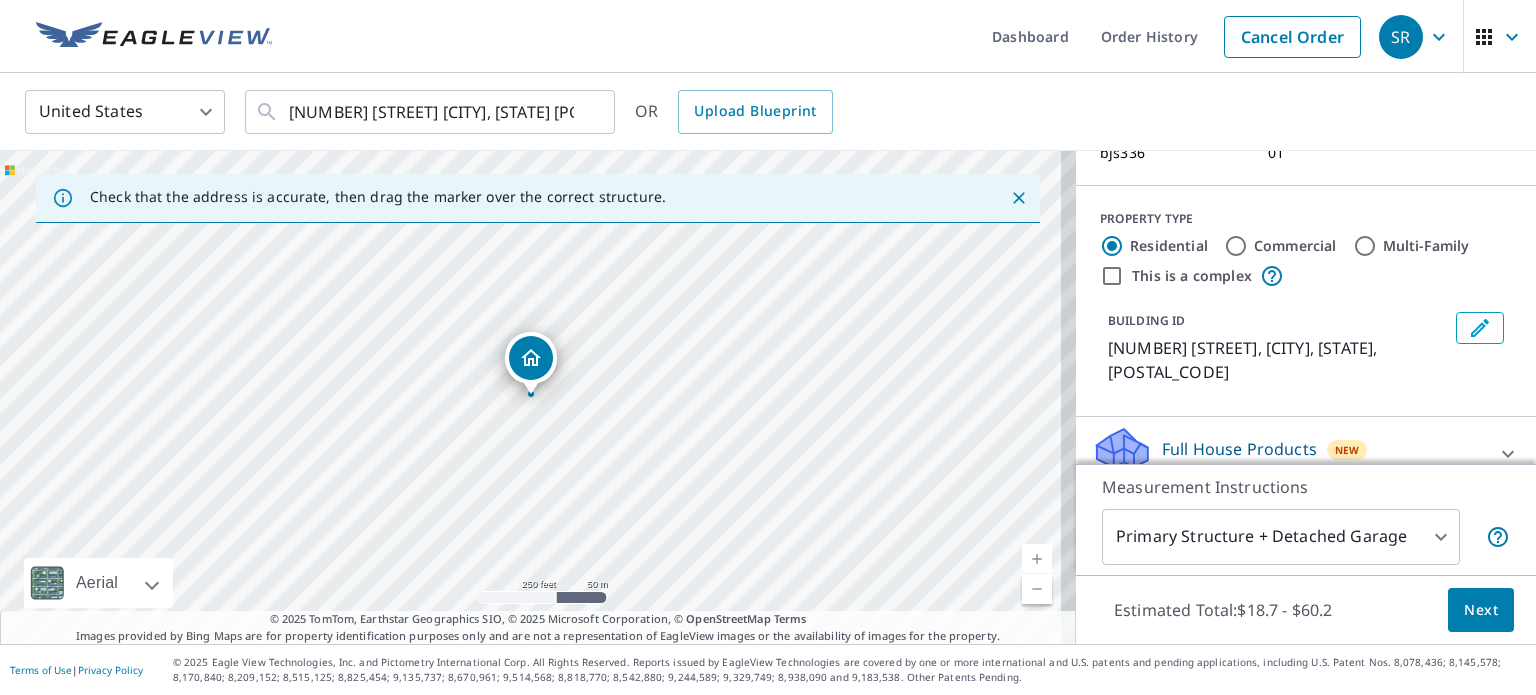scroll, scrollTop: 400, scrollLeft: 0, axis: vertical 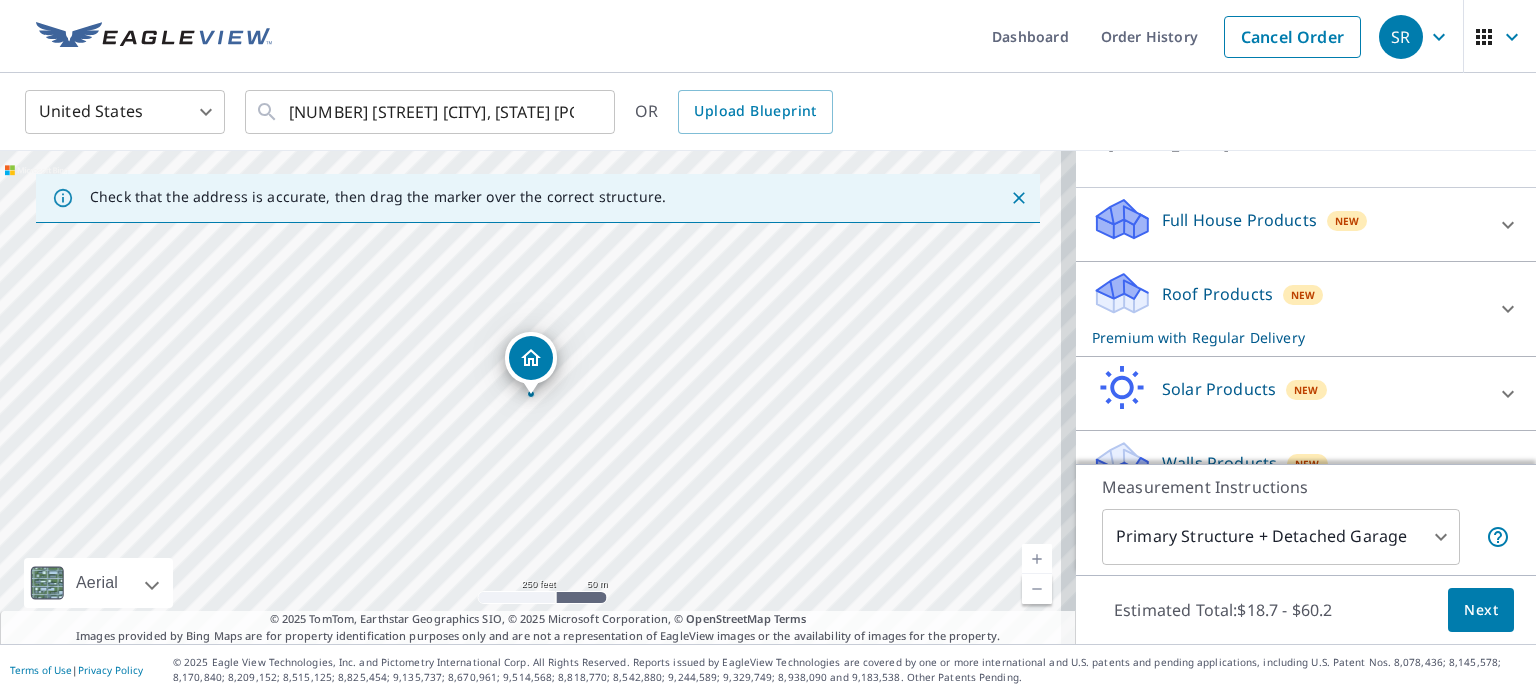 click on "Roof Products New Premium with Regular Delivery" at bounding box center (1288, 309) 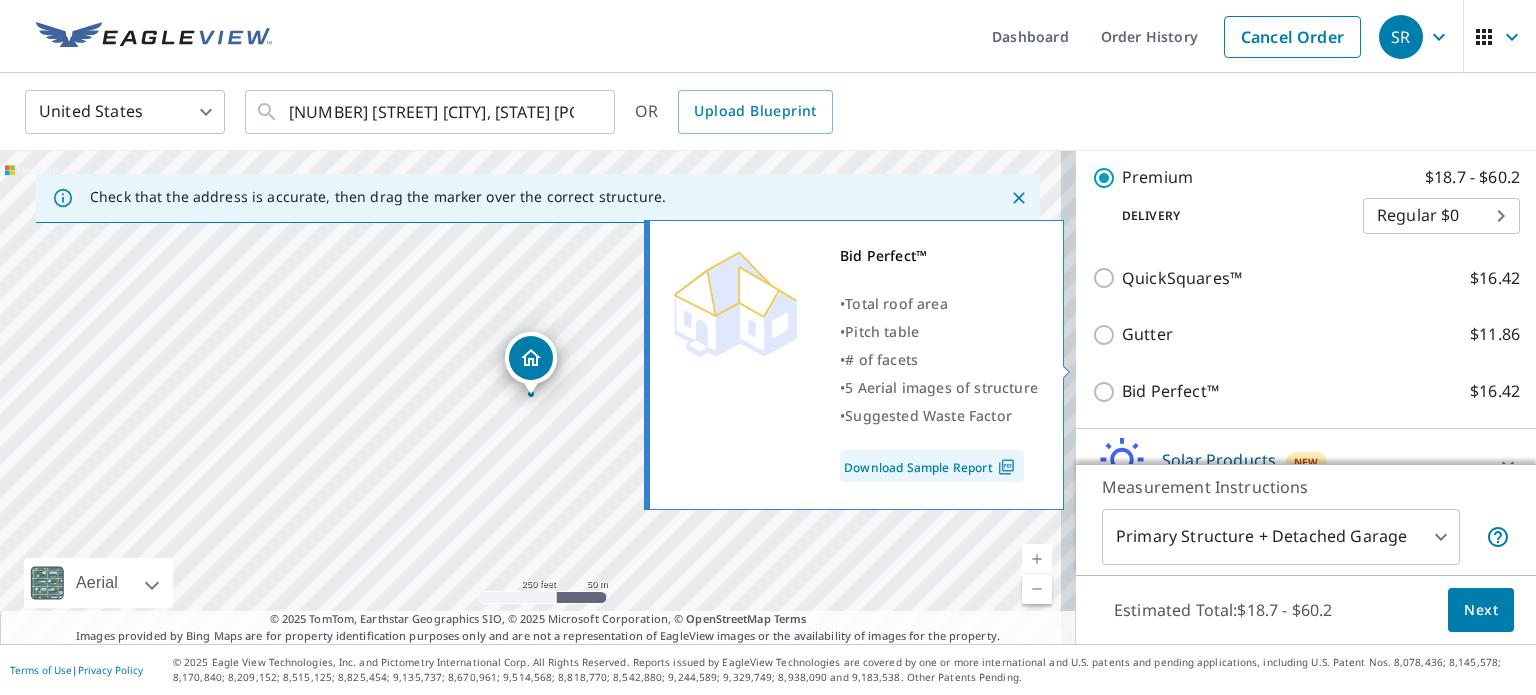 scroll, scrollTop: 600, scrollLeft: 0, axis: vertical 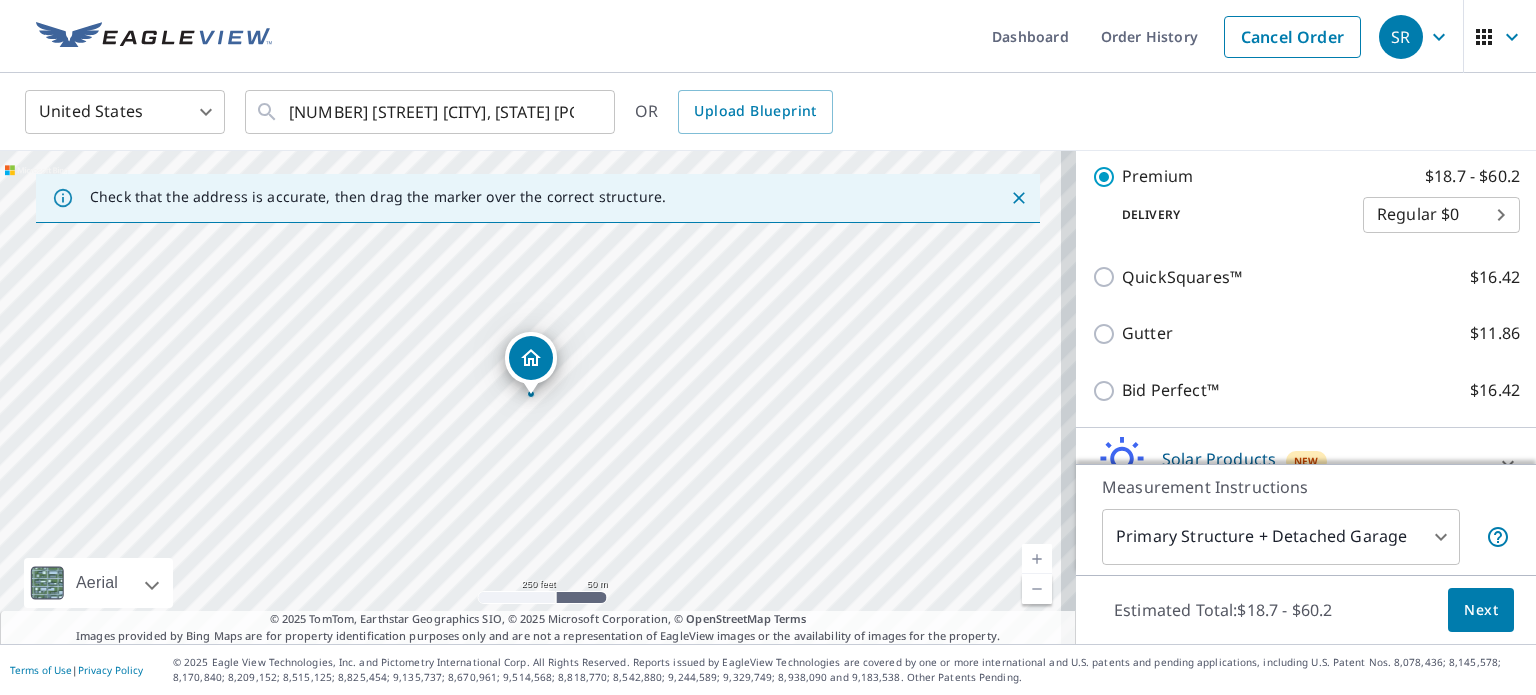 click on "Next" at bounding box center [1481, 610] 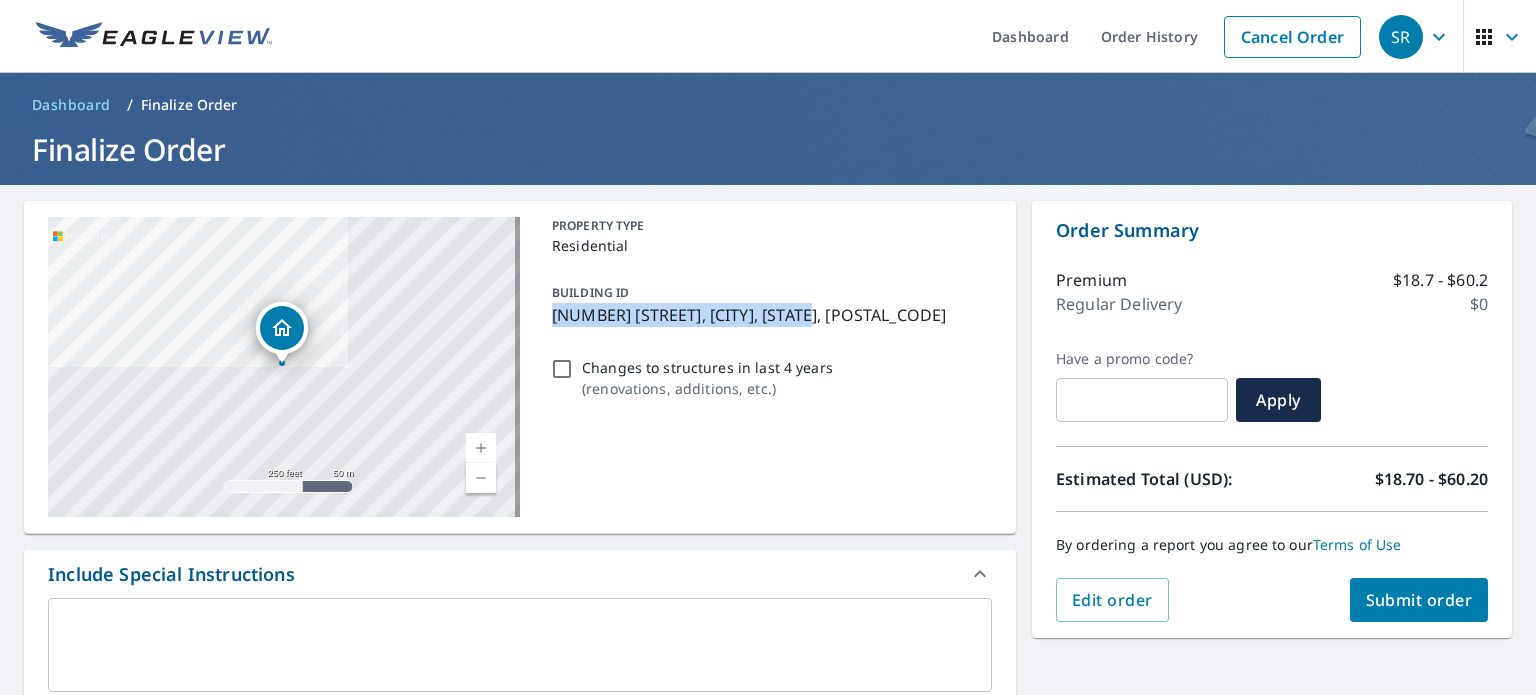 drag, startPoint x: 790, startPoint y: 311, endPoint x: 544, endPoint y: 318, distance: 246.09958 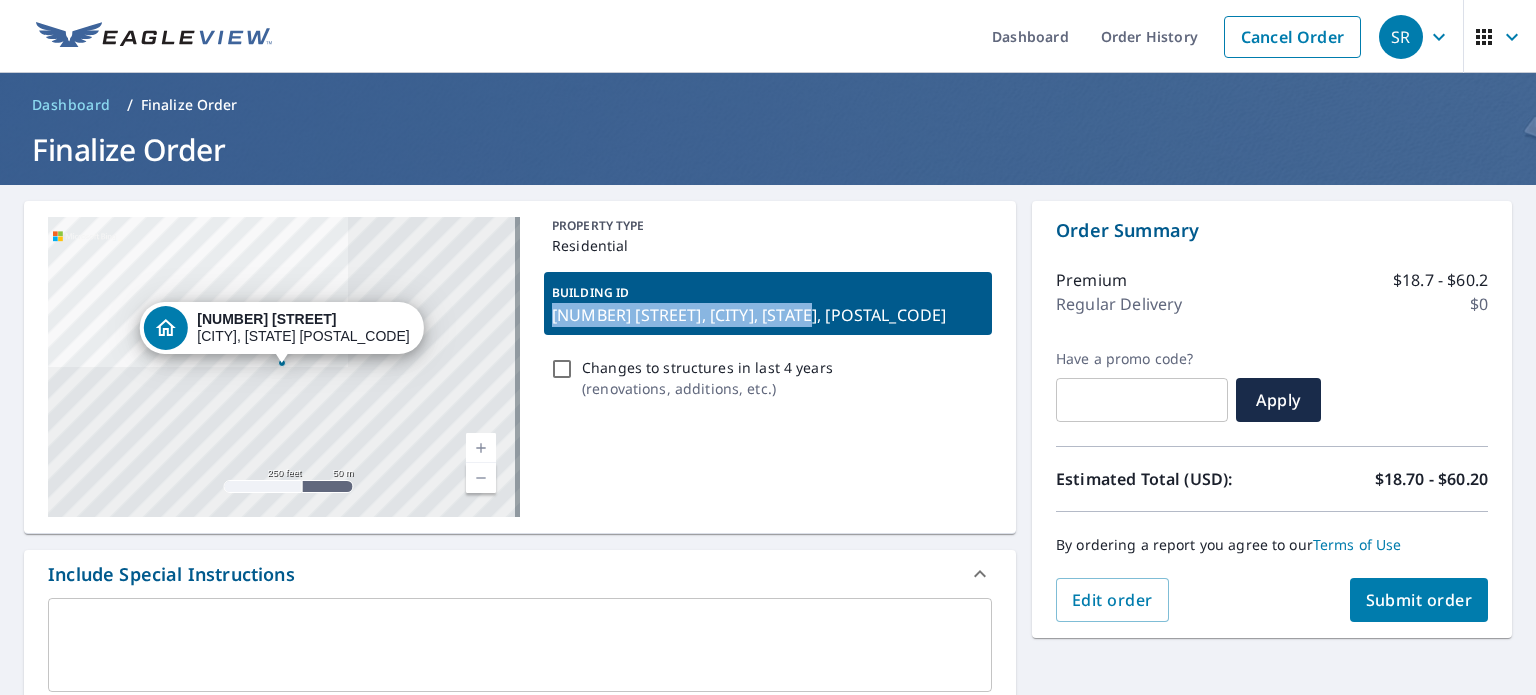 copy on "[NUMBER] [STREET], [CITY], [STATE], [POSTAL_CODE]" 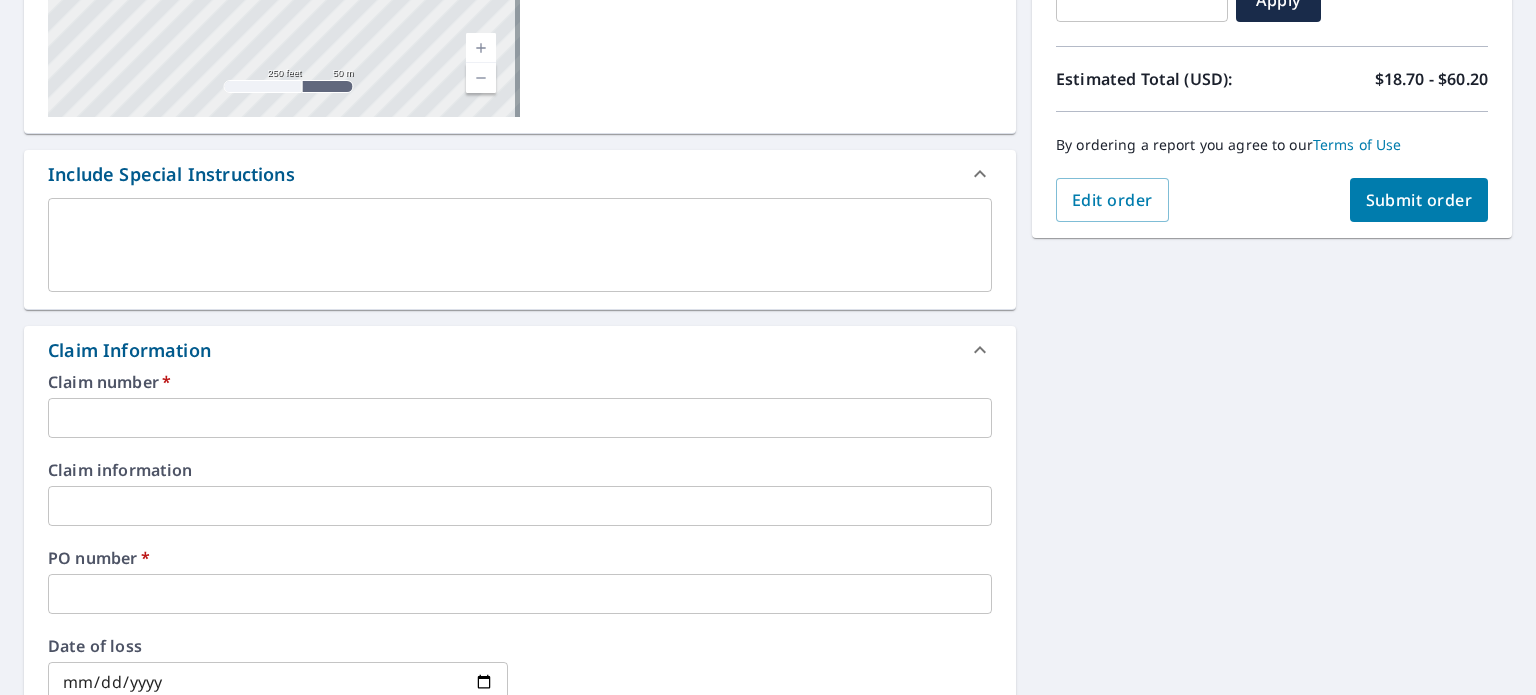 scroll, scrollTop: 500, scrollLeft: 0, axis: vertical 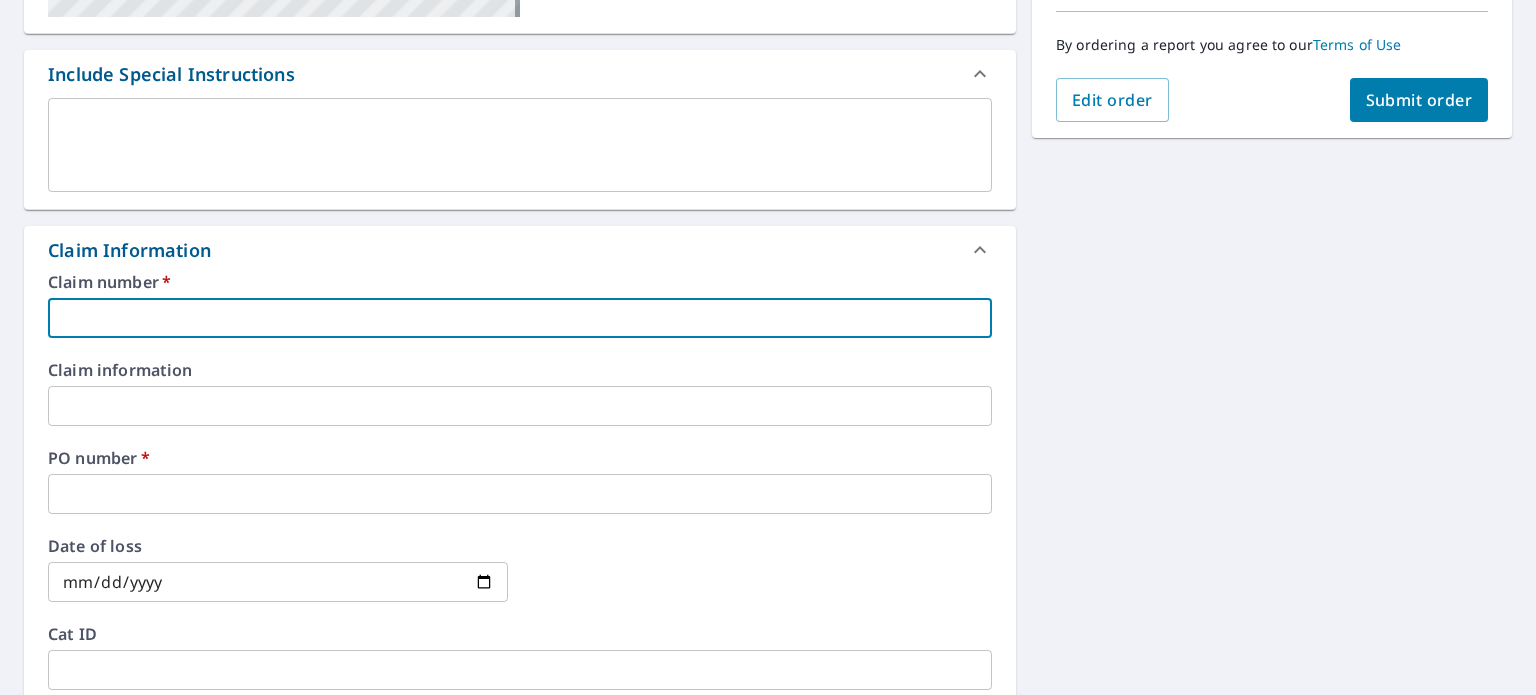 click at bounding box center (520, 318) 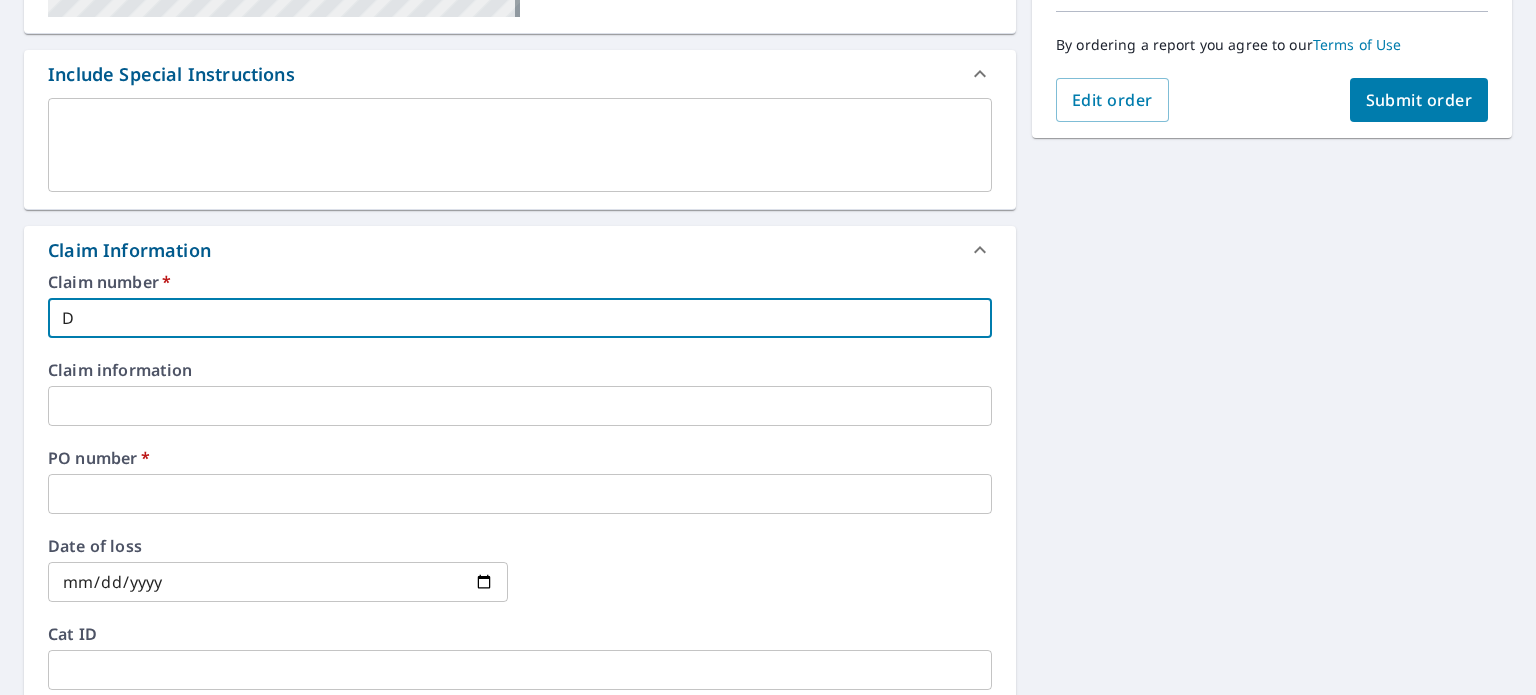 type on "D" 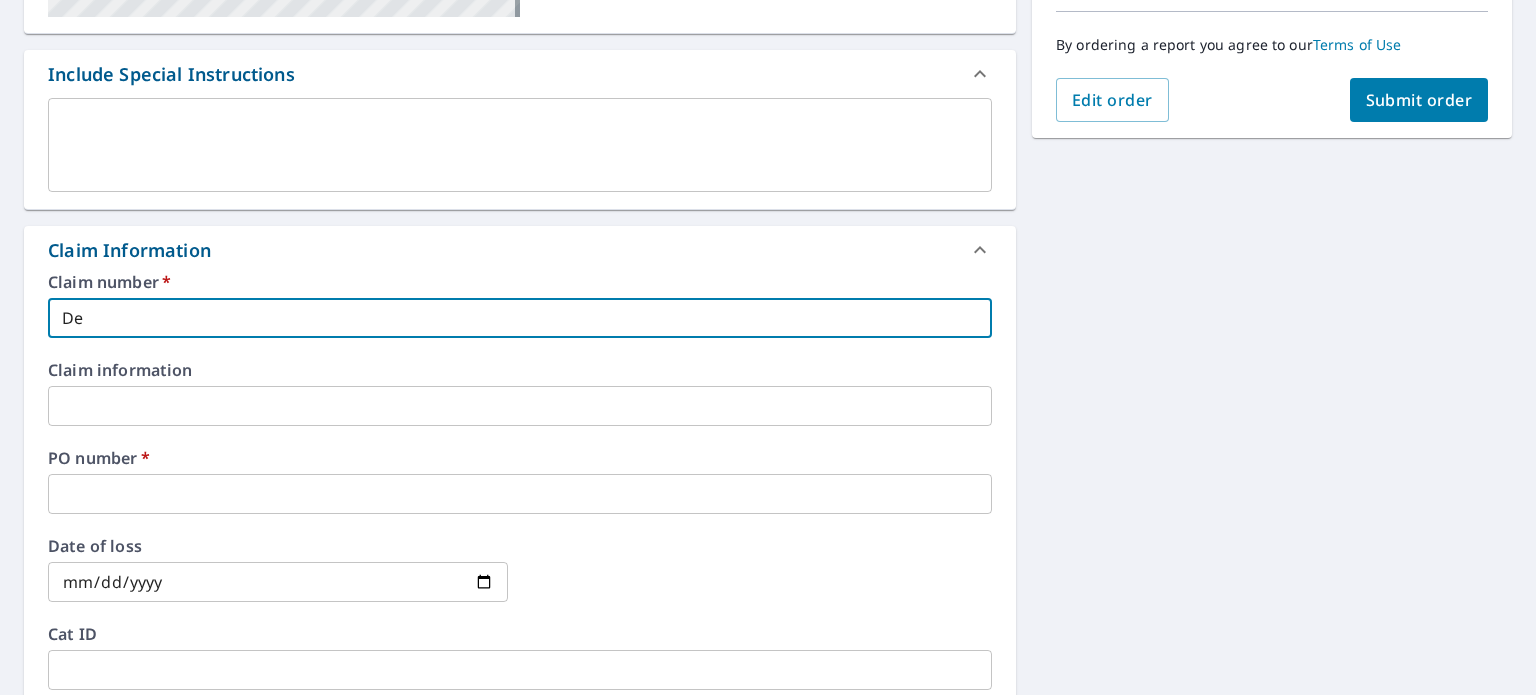 type on "[FIRST]" 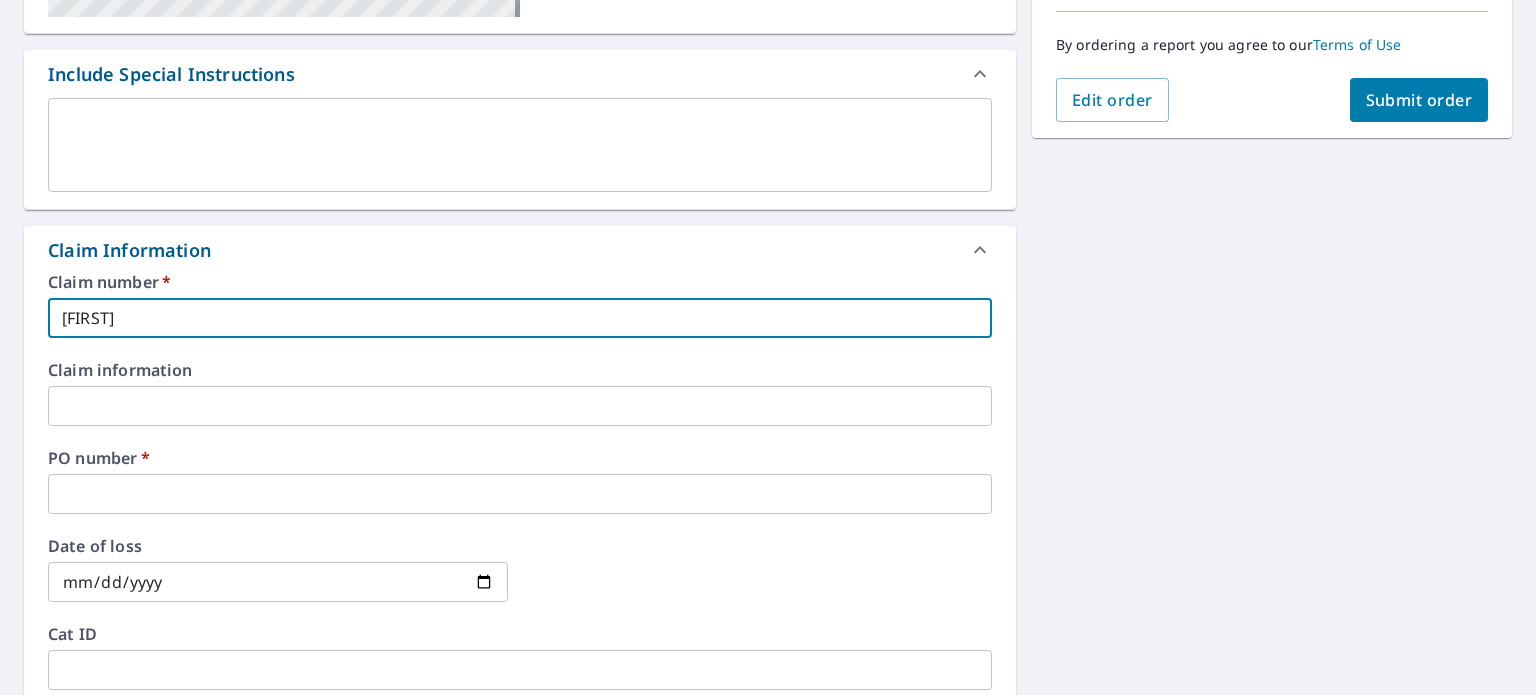 type on "[FIRST]" 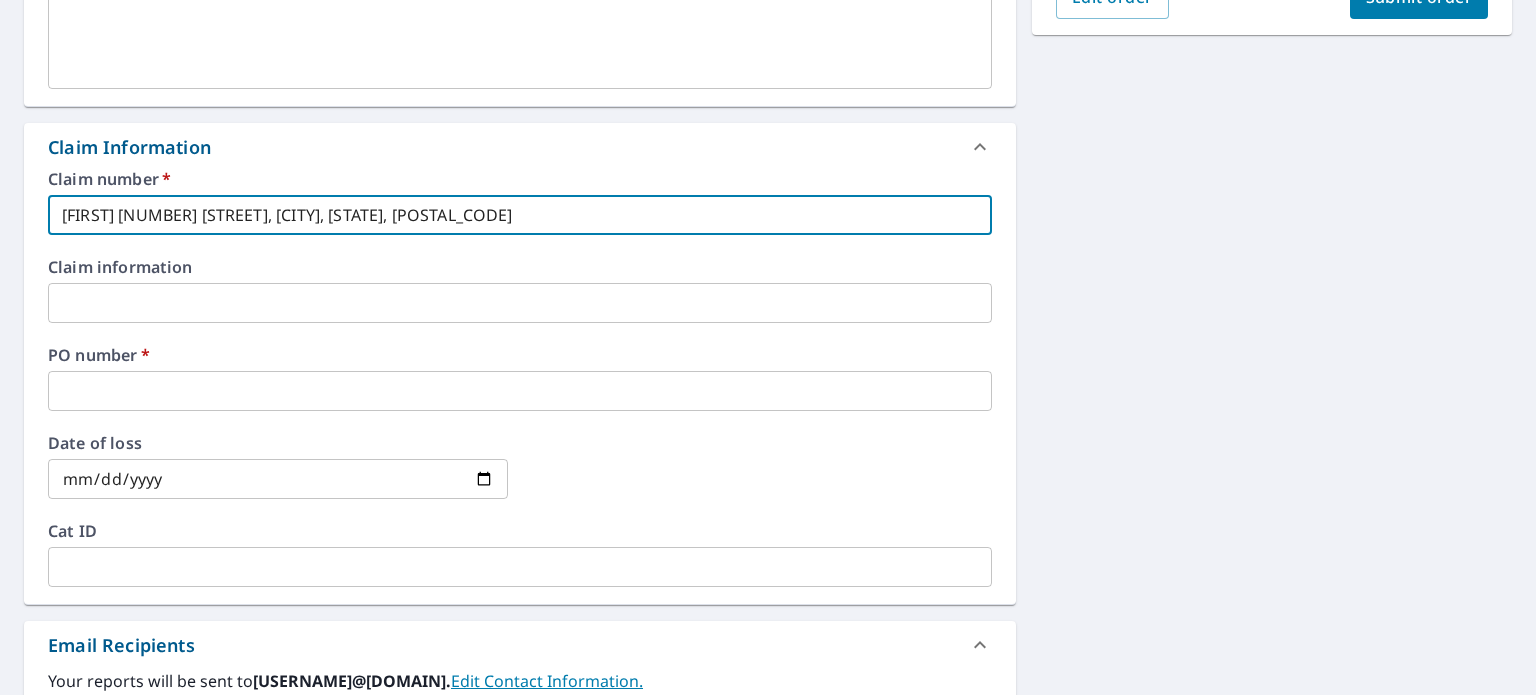 scroll, scrollTop: 700, scrollLeft: 0, axis: vertical 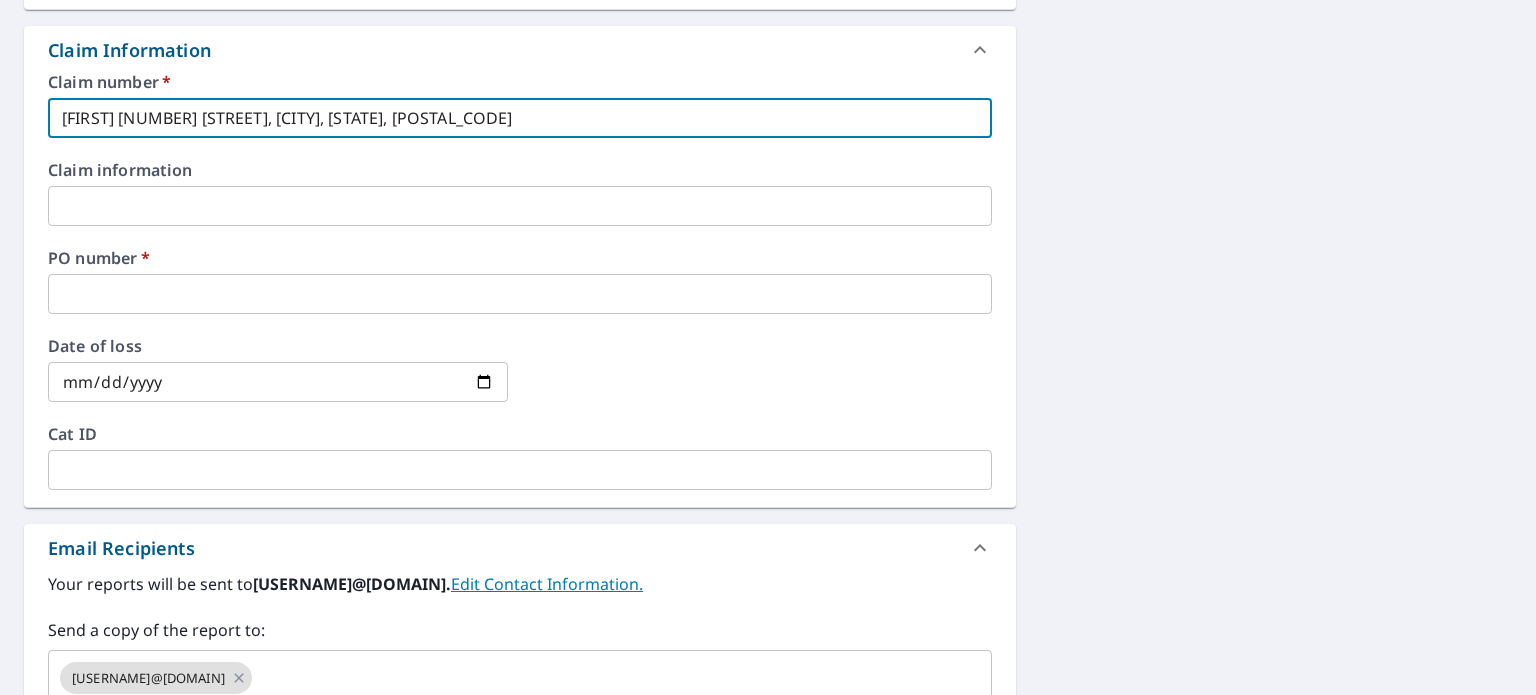 type on "[FIRST] [NUMBER] [STREET], [CITY], [STATE], [POSTAL_CODE]" 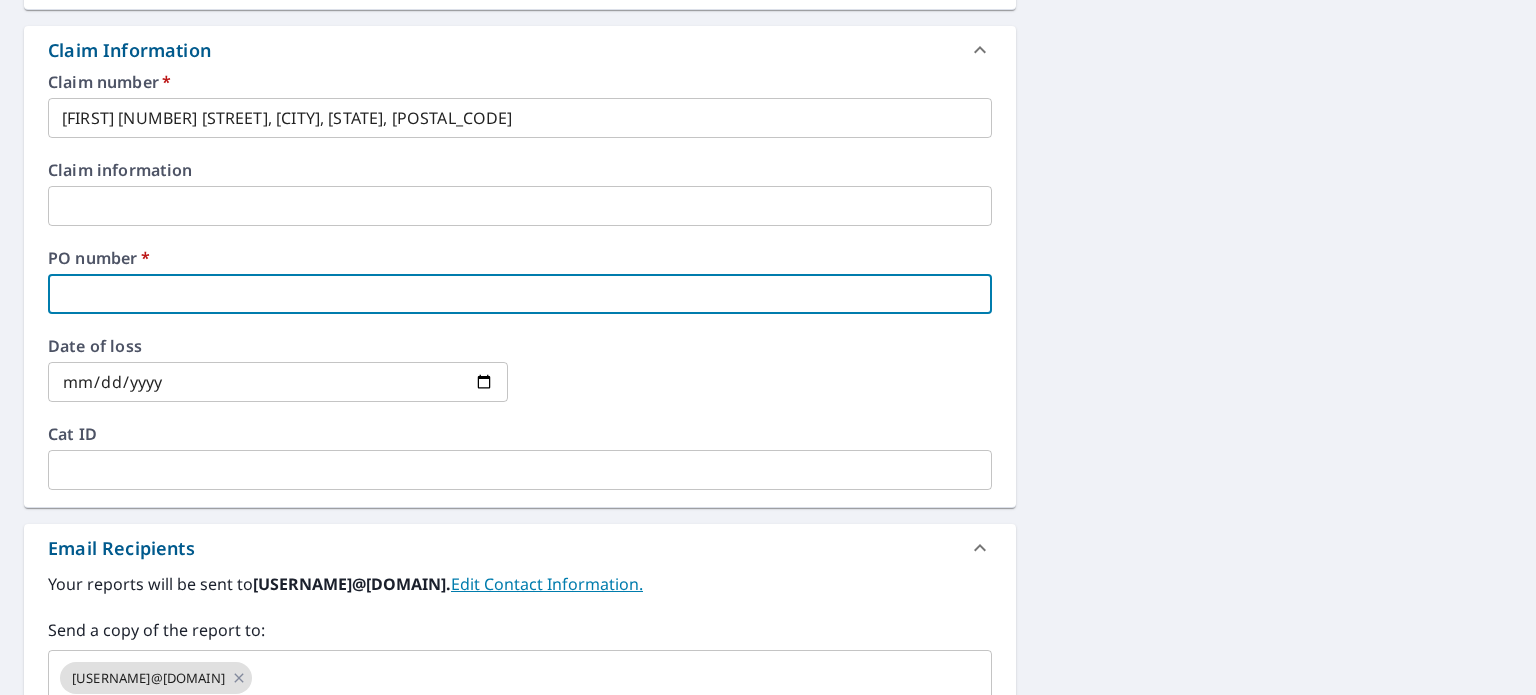 drag, startPoint x: 128, startPoint y: 288, endPoint x: 129, endPoint y: 298, distance: 10.049875 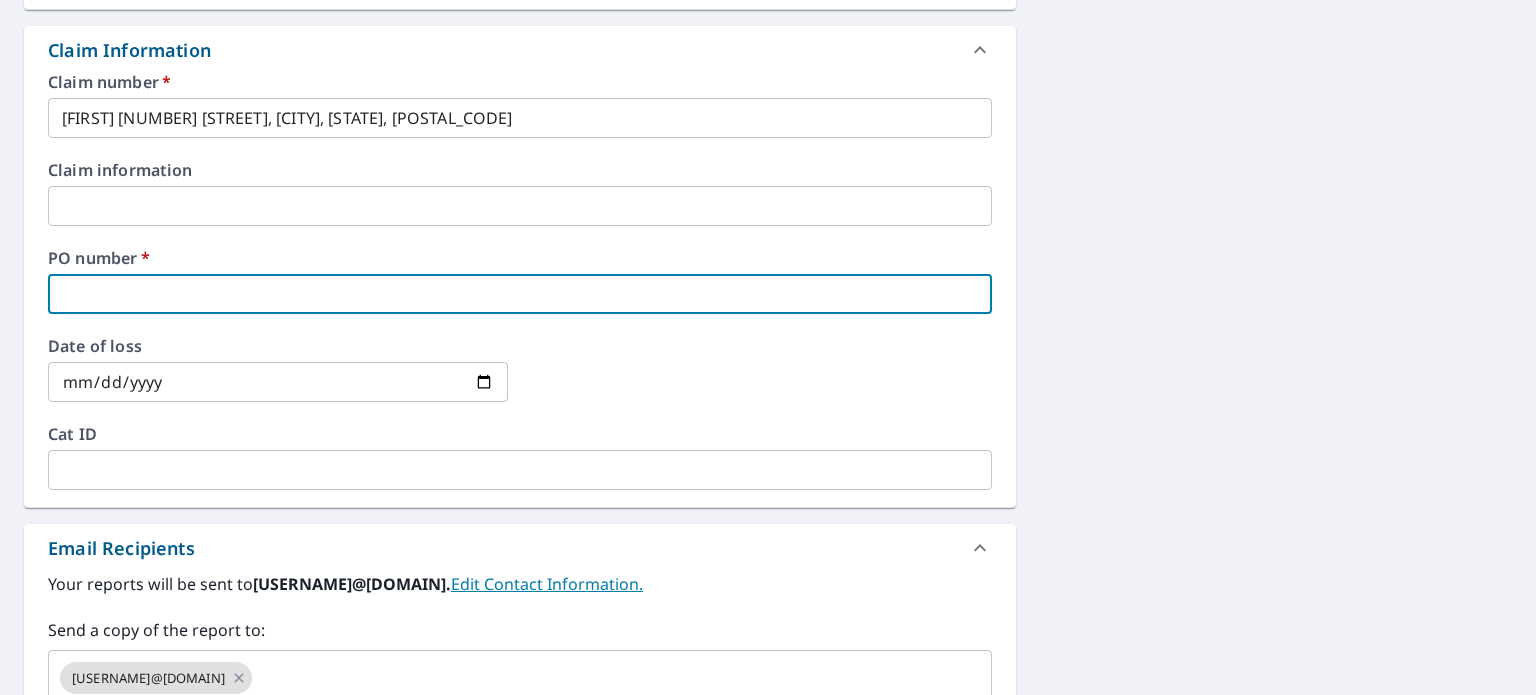 paste on "[NUMBER] [STREET], [CITY], [STATE], [POSTAL_CODE]" 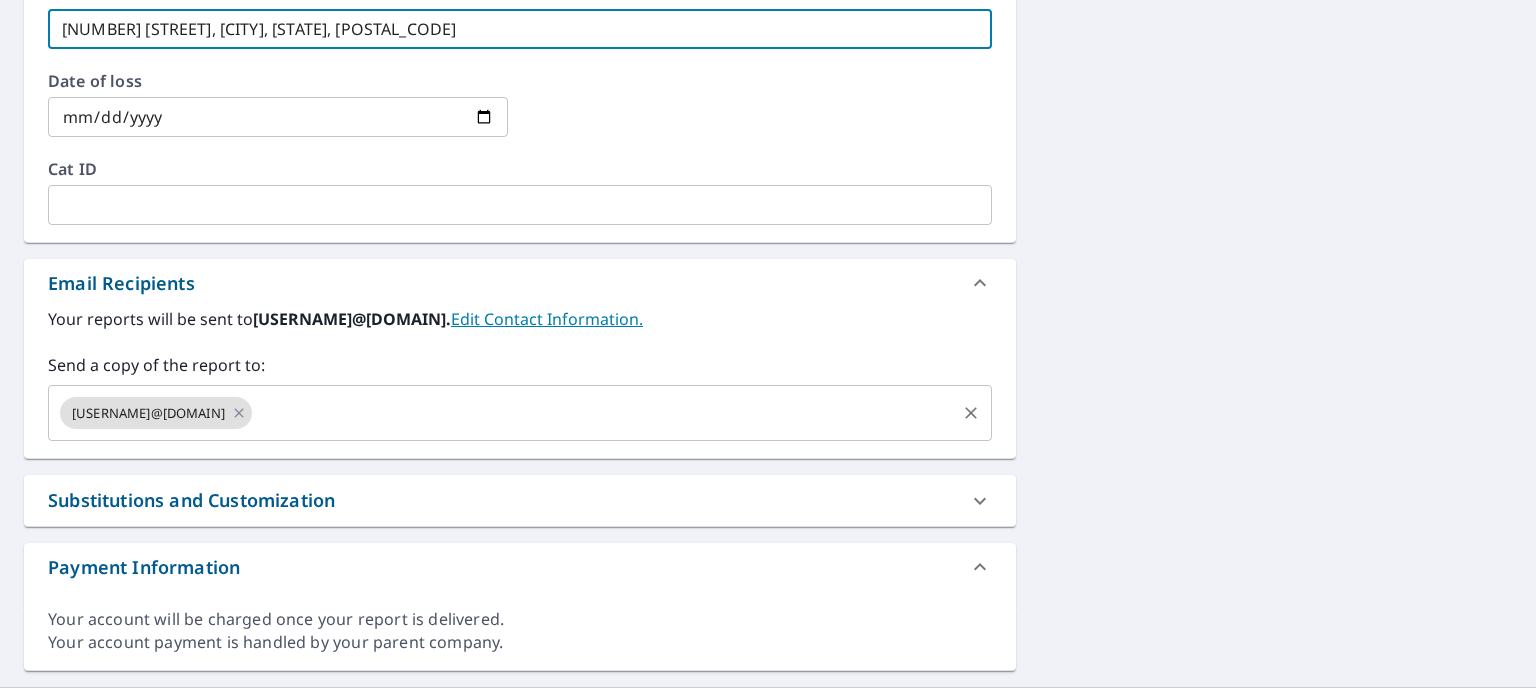 scroll, scrollTop: 1000, scrollLeft: 0, axis: vertical 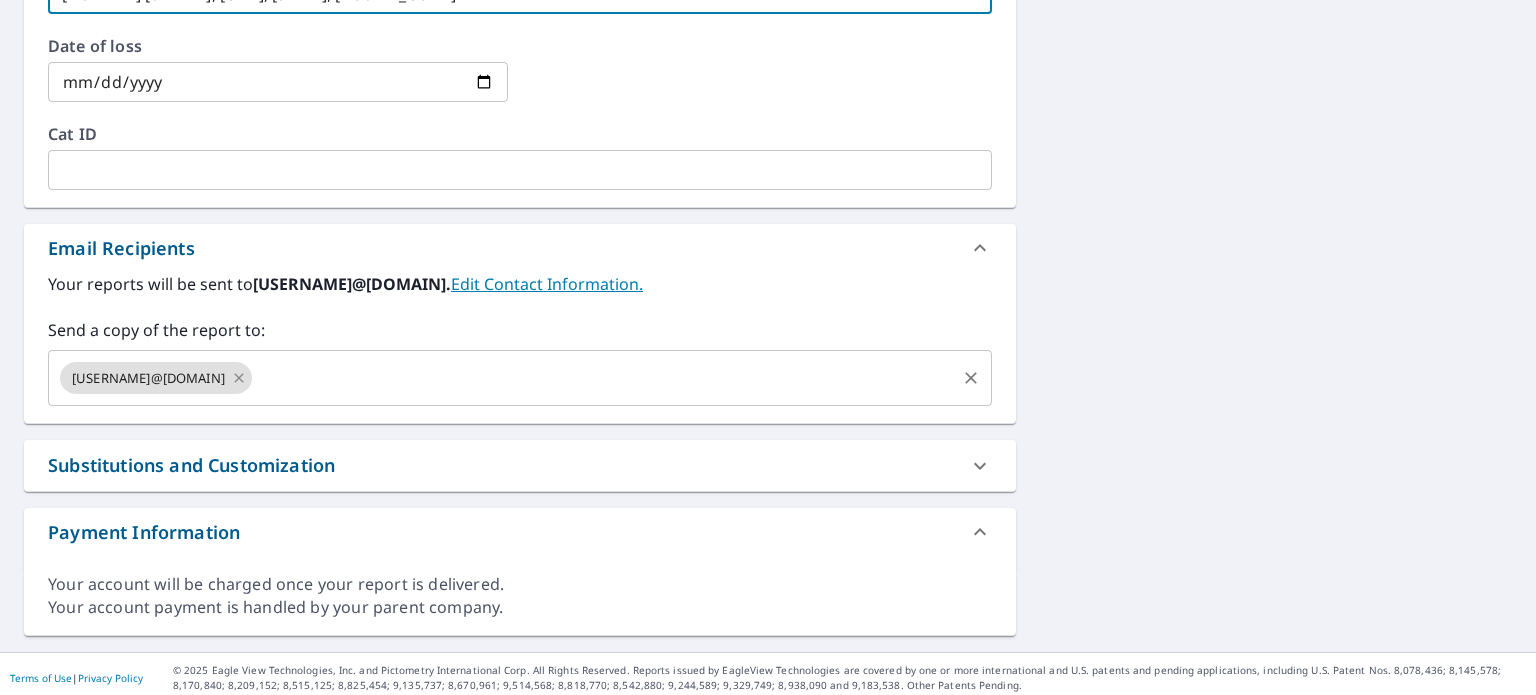 click 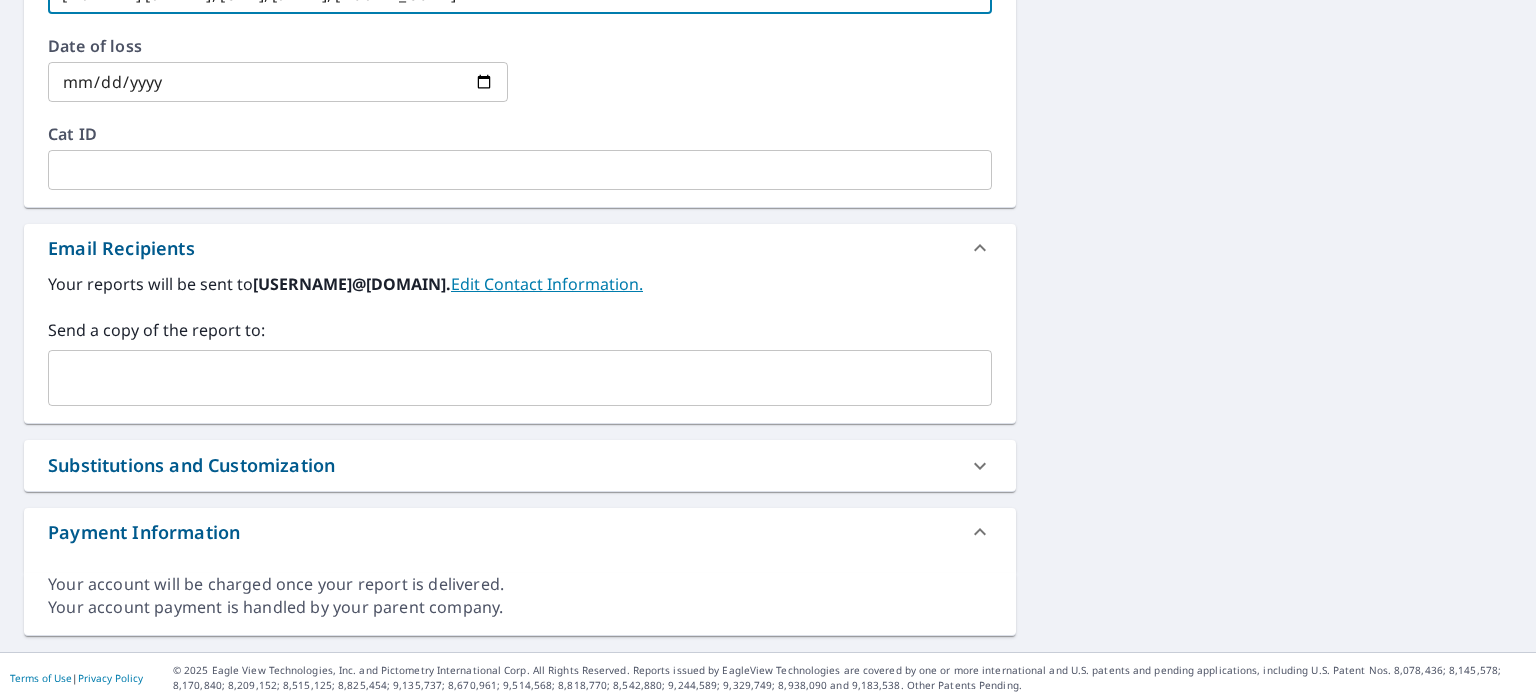 type on "[NUMBER] [STREET], [CITY], [STATE], [POSTAL_CODE]j" 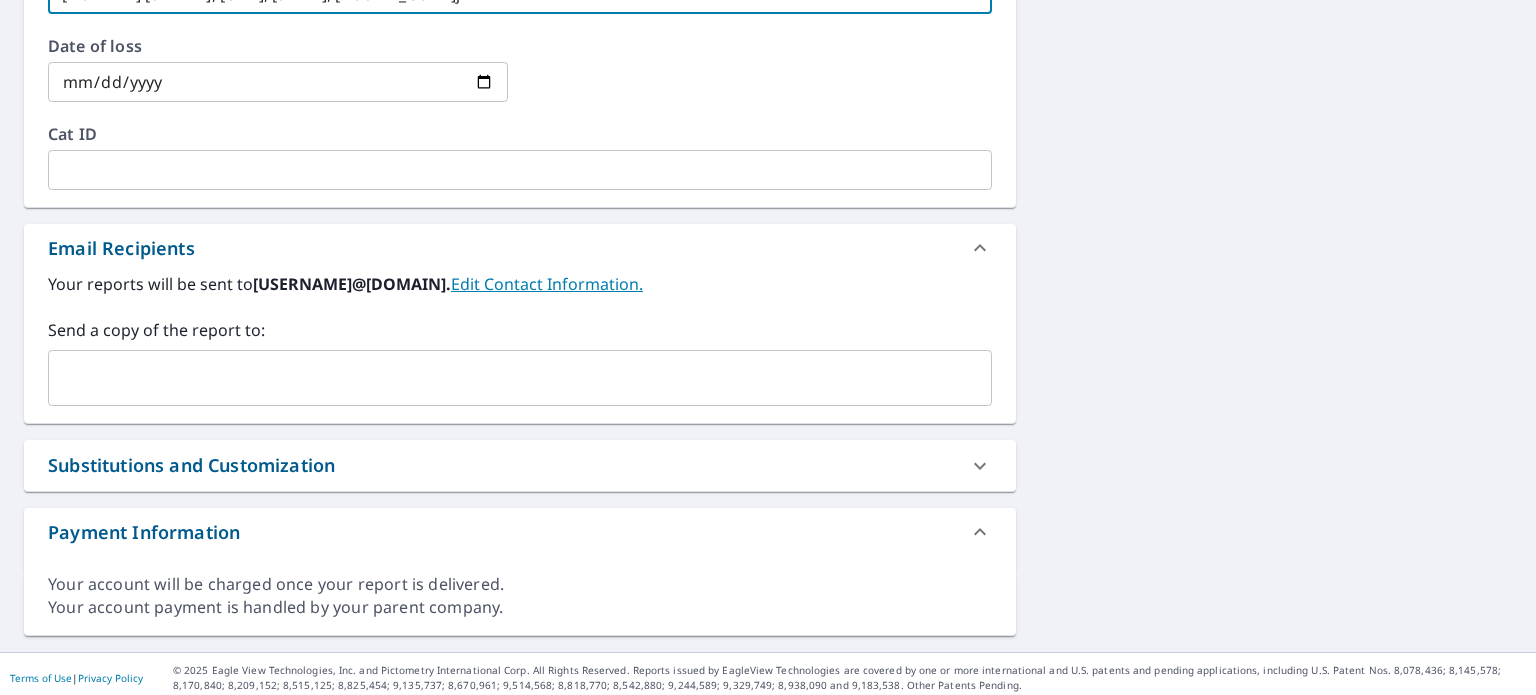 scroll, scrollTop: 983, scrollLeft: 0, axis: vertical 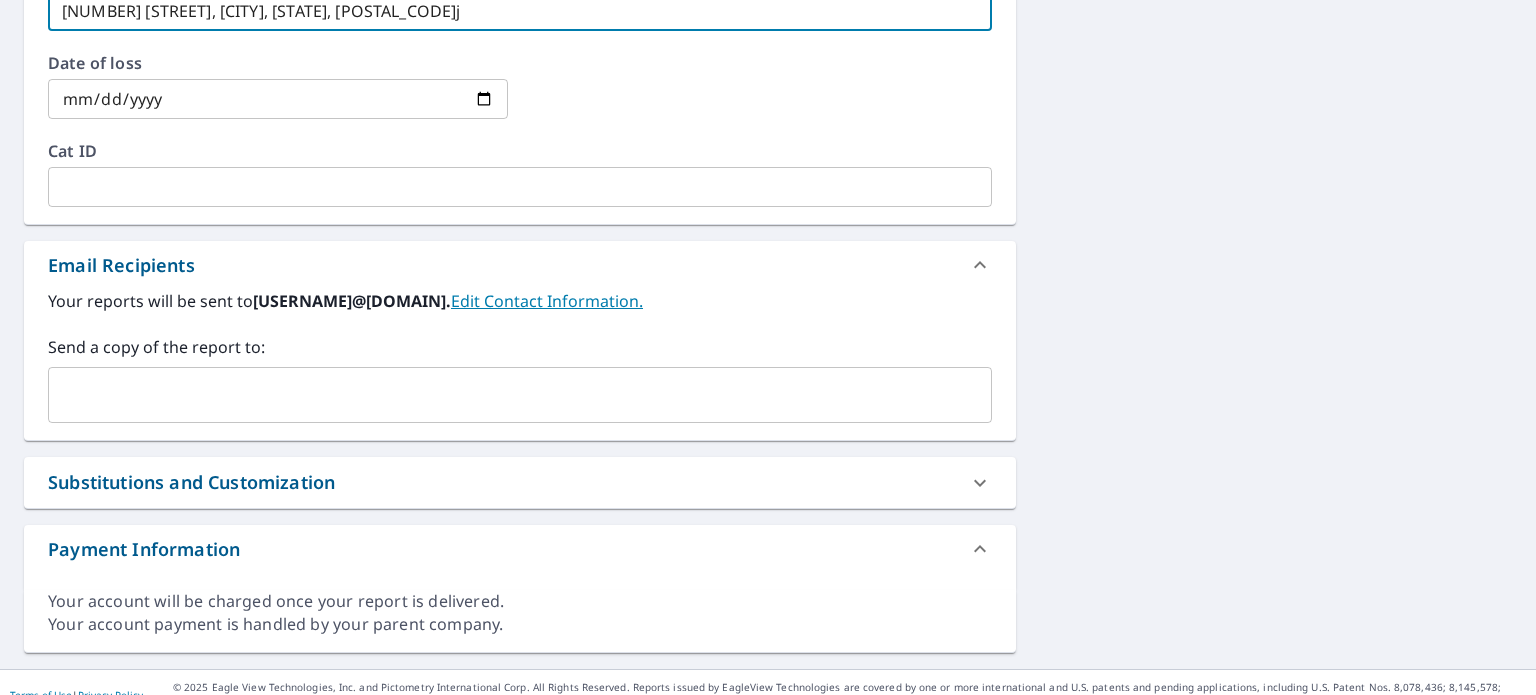 type on "[NUMBER] [STREET], [CITY], [STATE], [POSTAL_CODE]j" 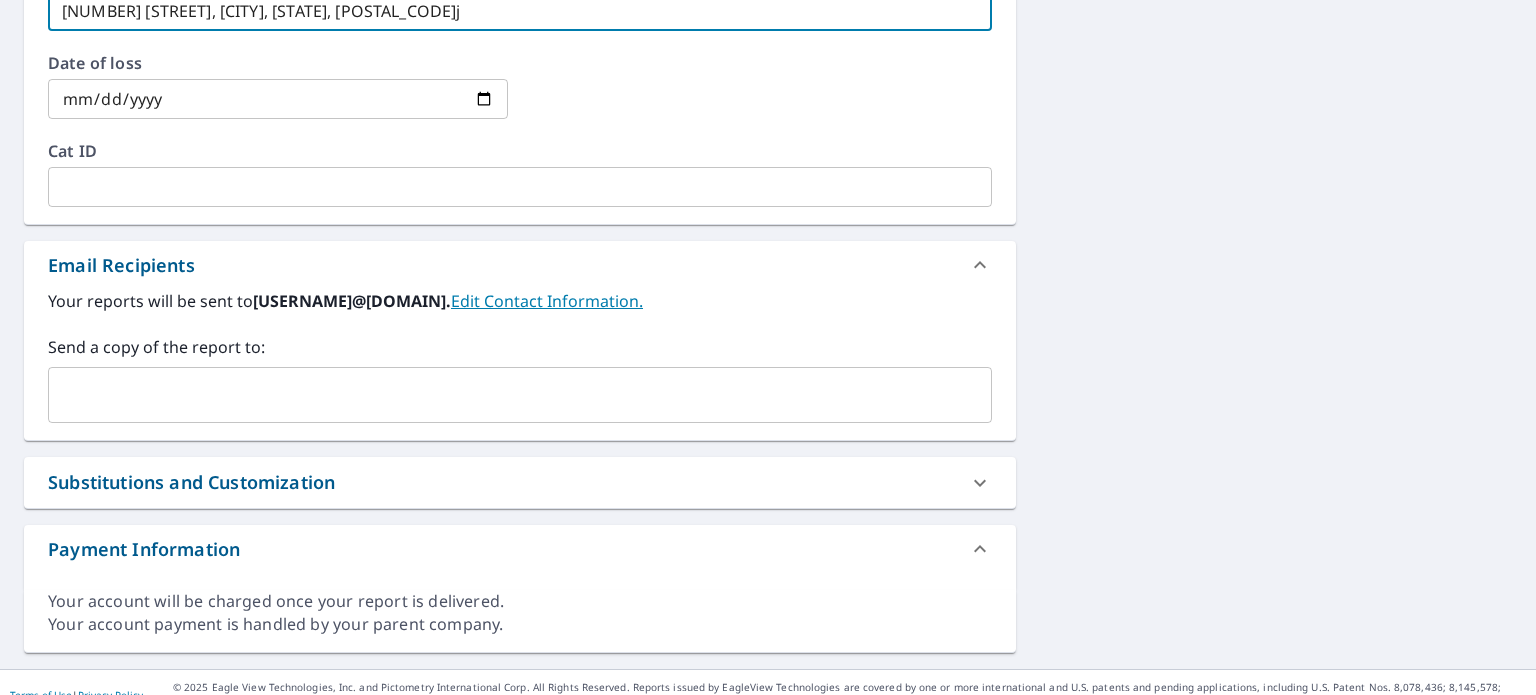 type on "[NUMBER] [STREET], [CITY], [STATE], [POSTAL_CODE]j" 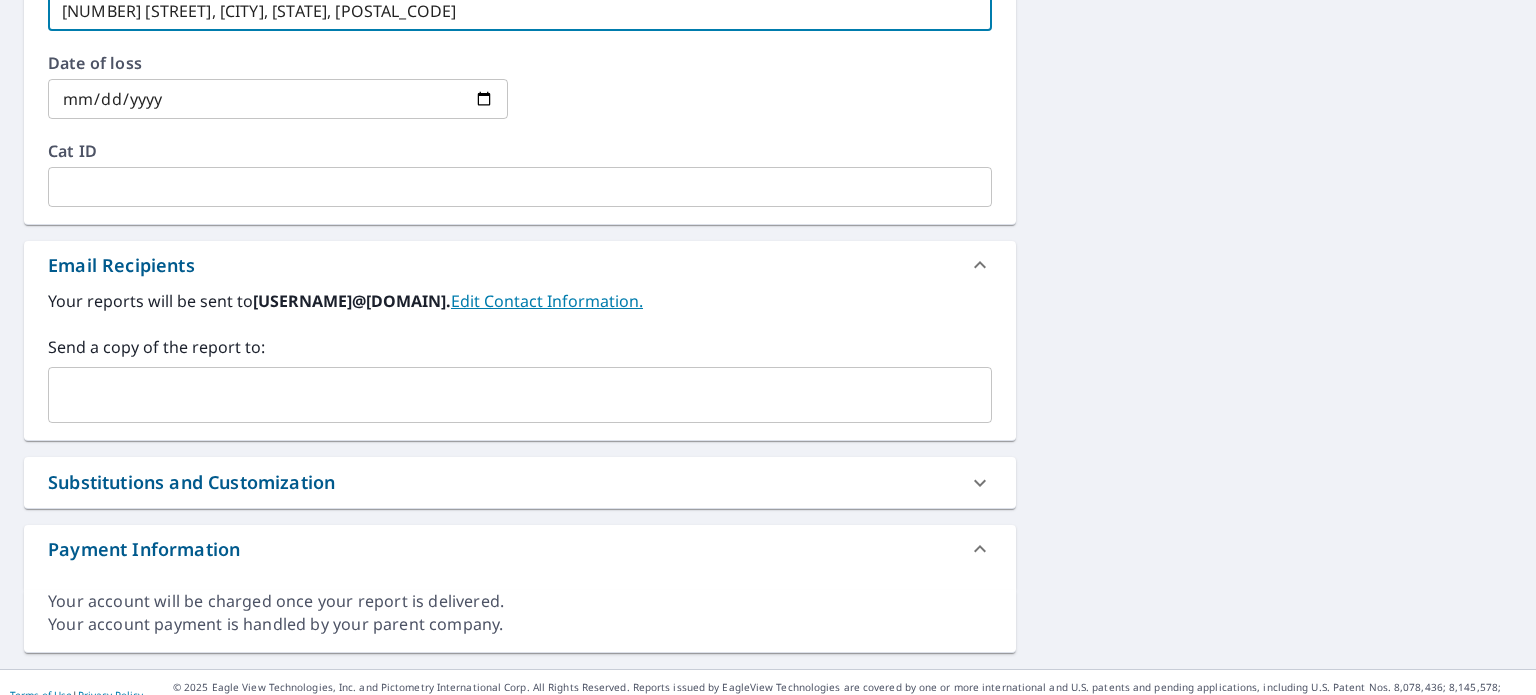 type on "[NUMBER] [STREET], [CITY], [STATE], [POSTAL_CODE]" 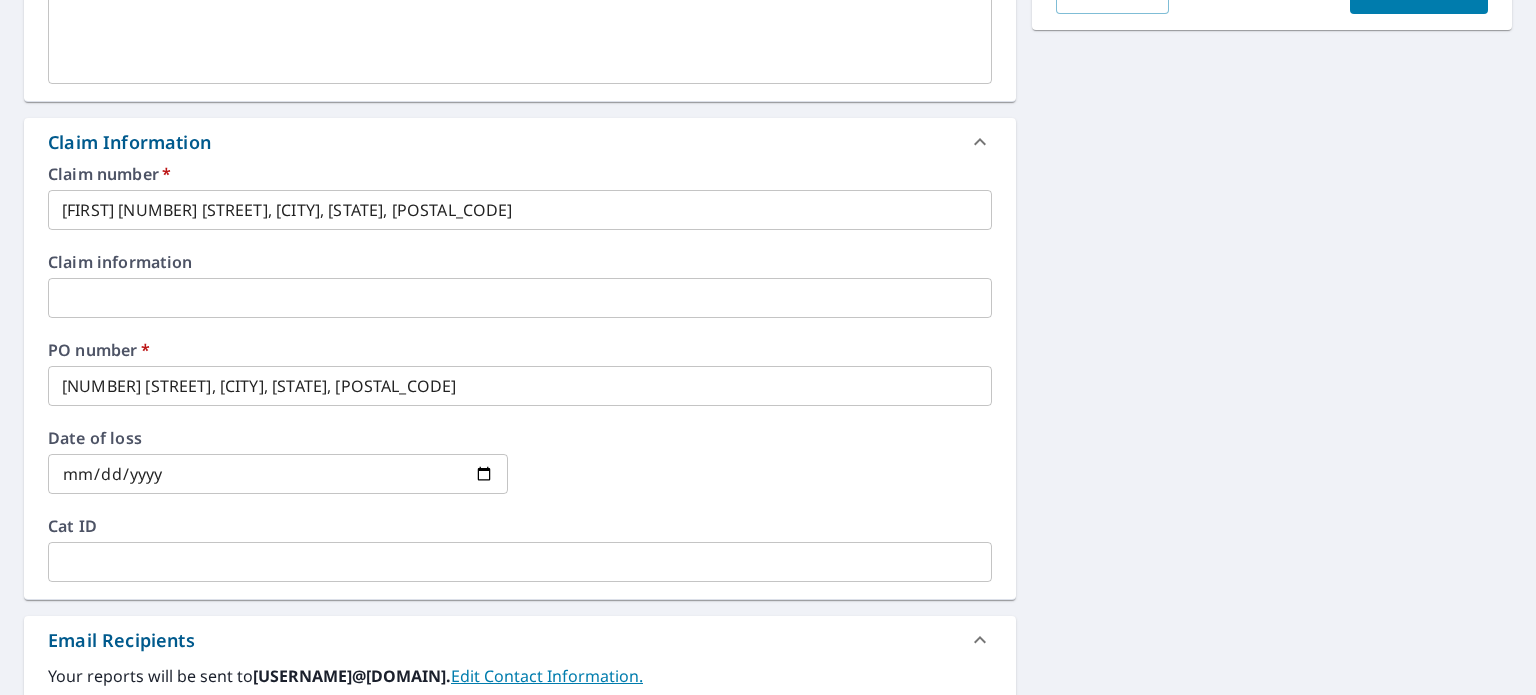 scroll, scrollTop: 483, scrollLeft: 0, axis: vertical 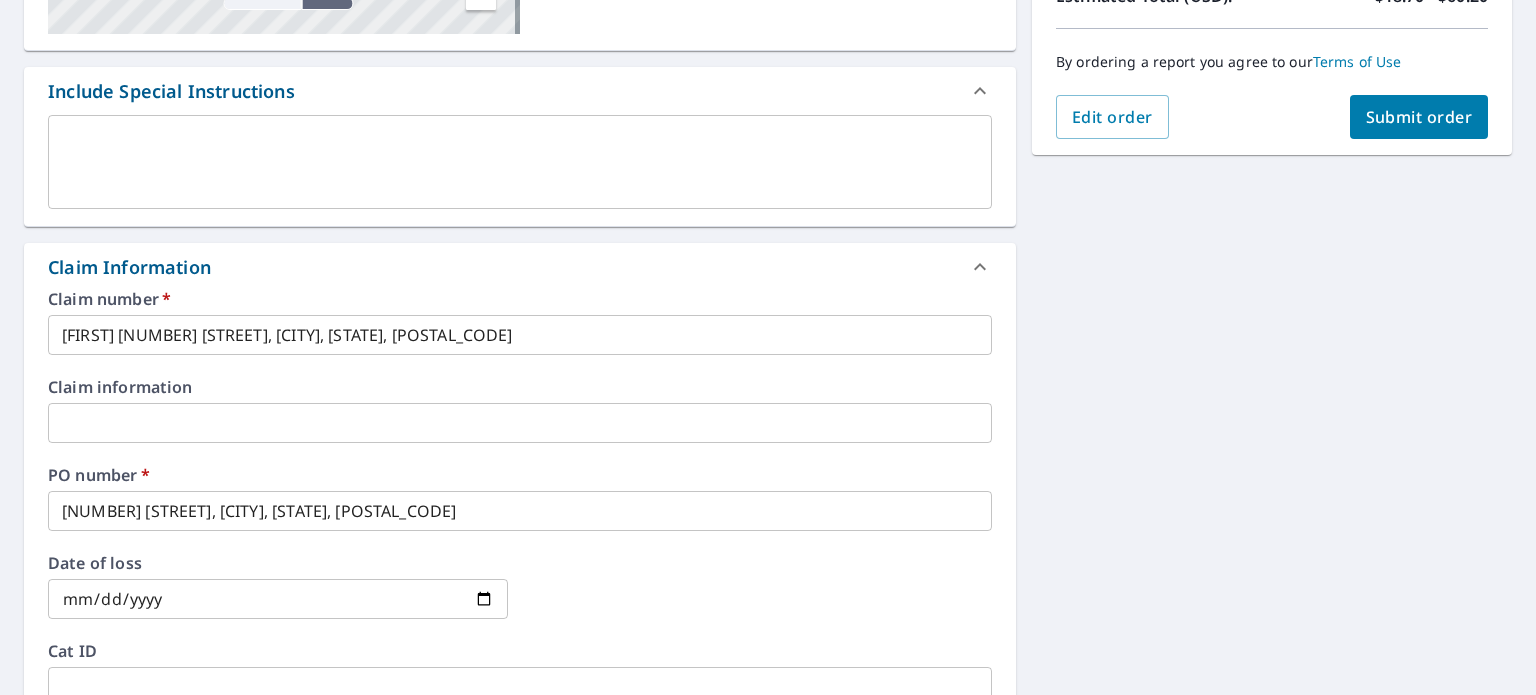 type on "[USERNAME]@[DOMAIN]" 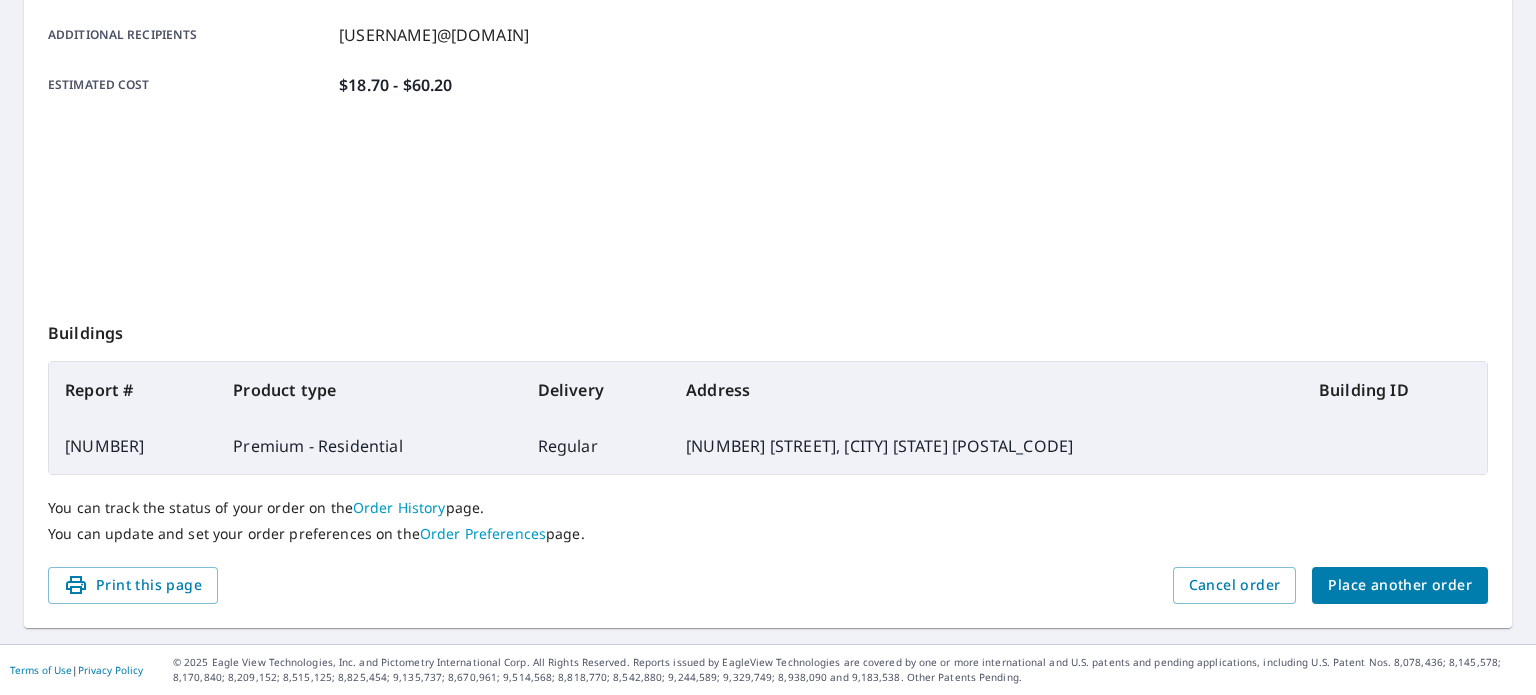 scroll, scrollTop: 480, scrollLeft: 0, axis: vertical 